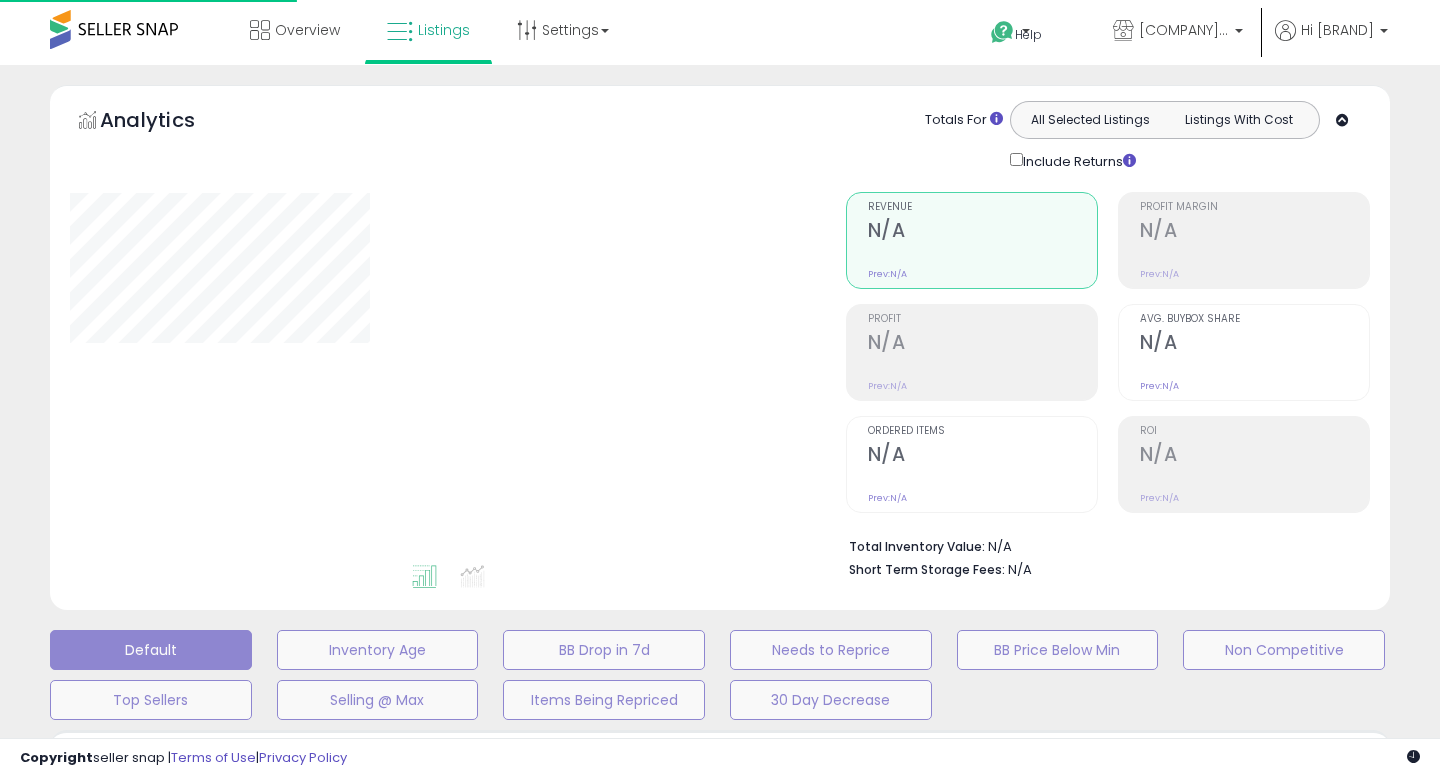 scroll, scrollTop: 0, scrollLeft: 0, axis: both 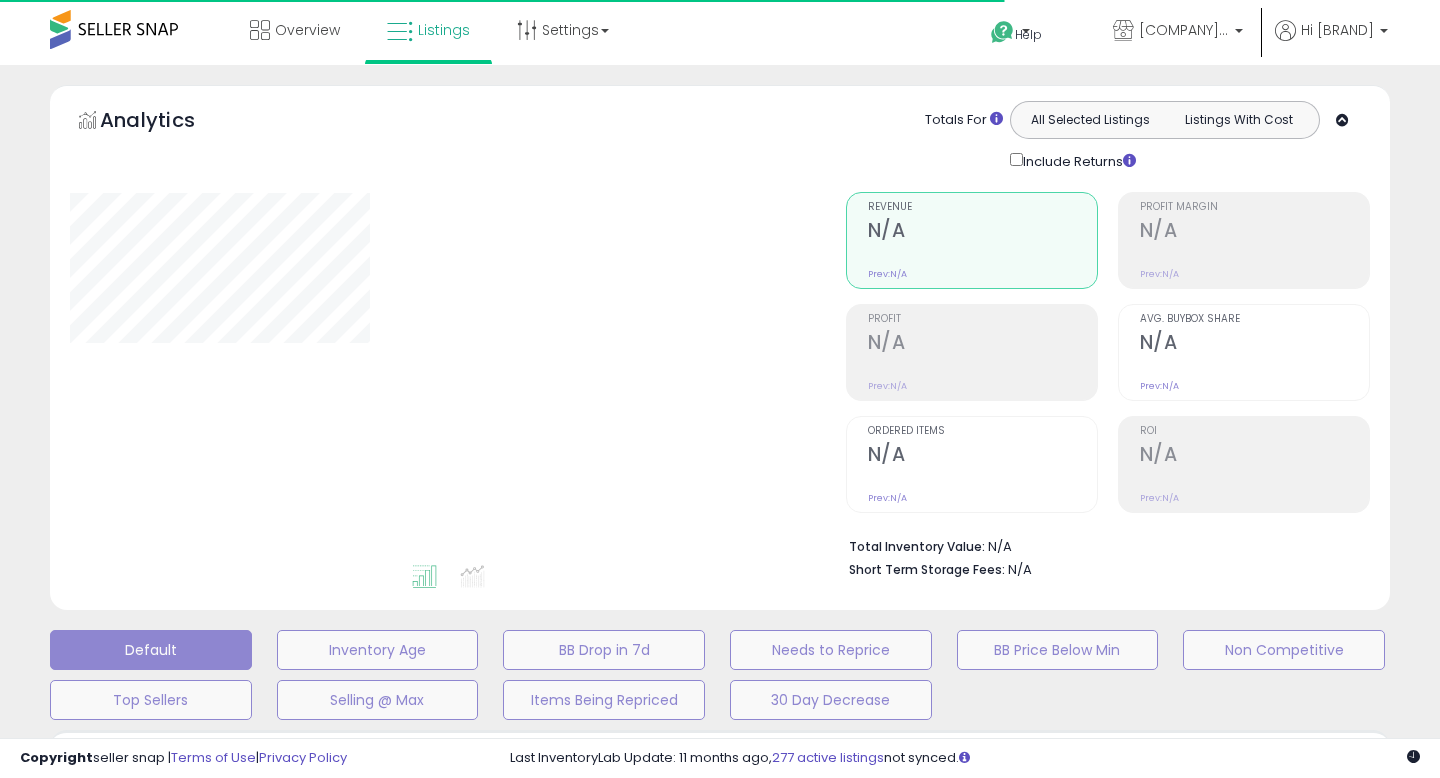 type on "****" 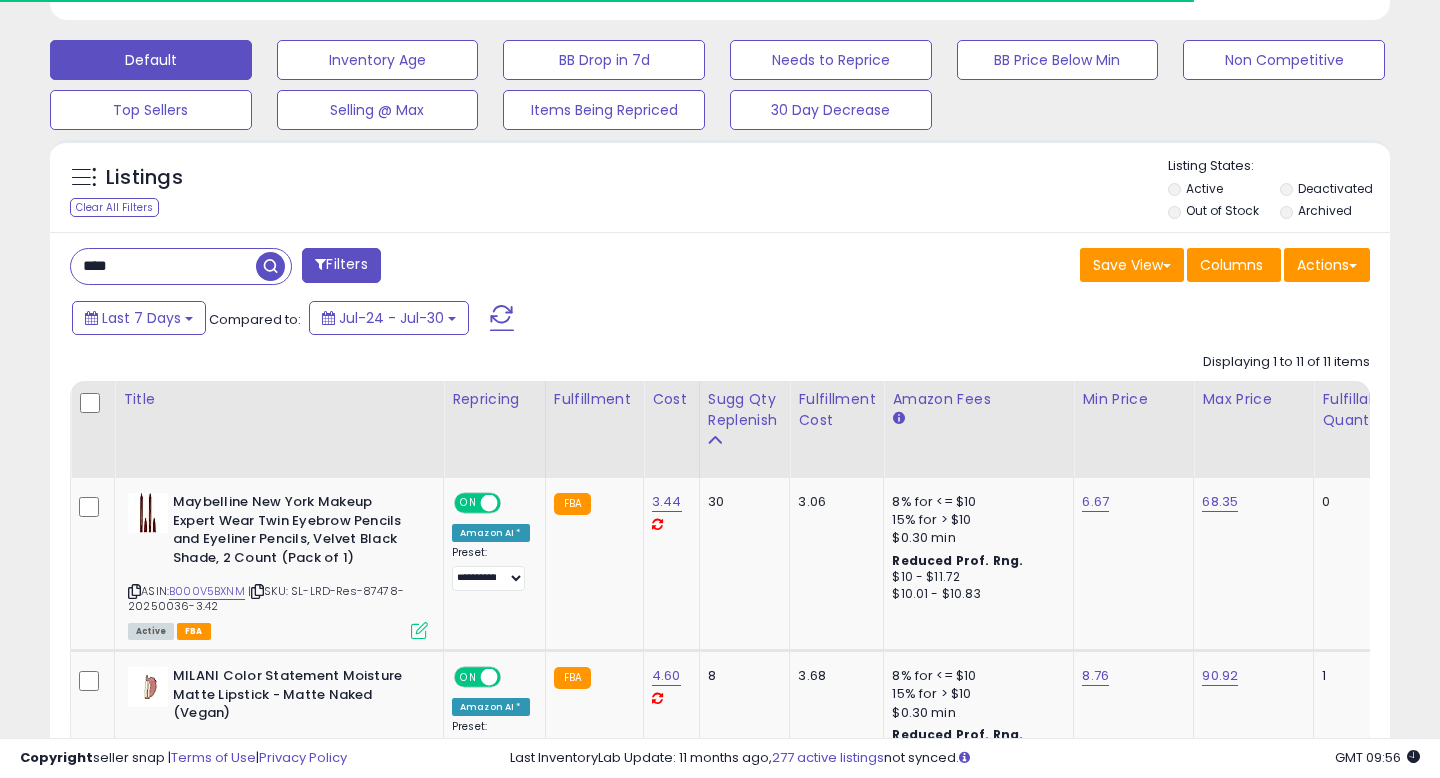 scroll, scrollTop: 605, scrollLeft: 0, axis: vertical 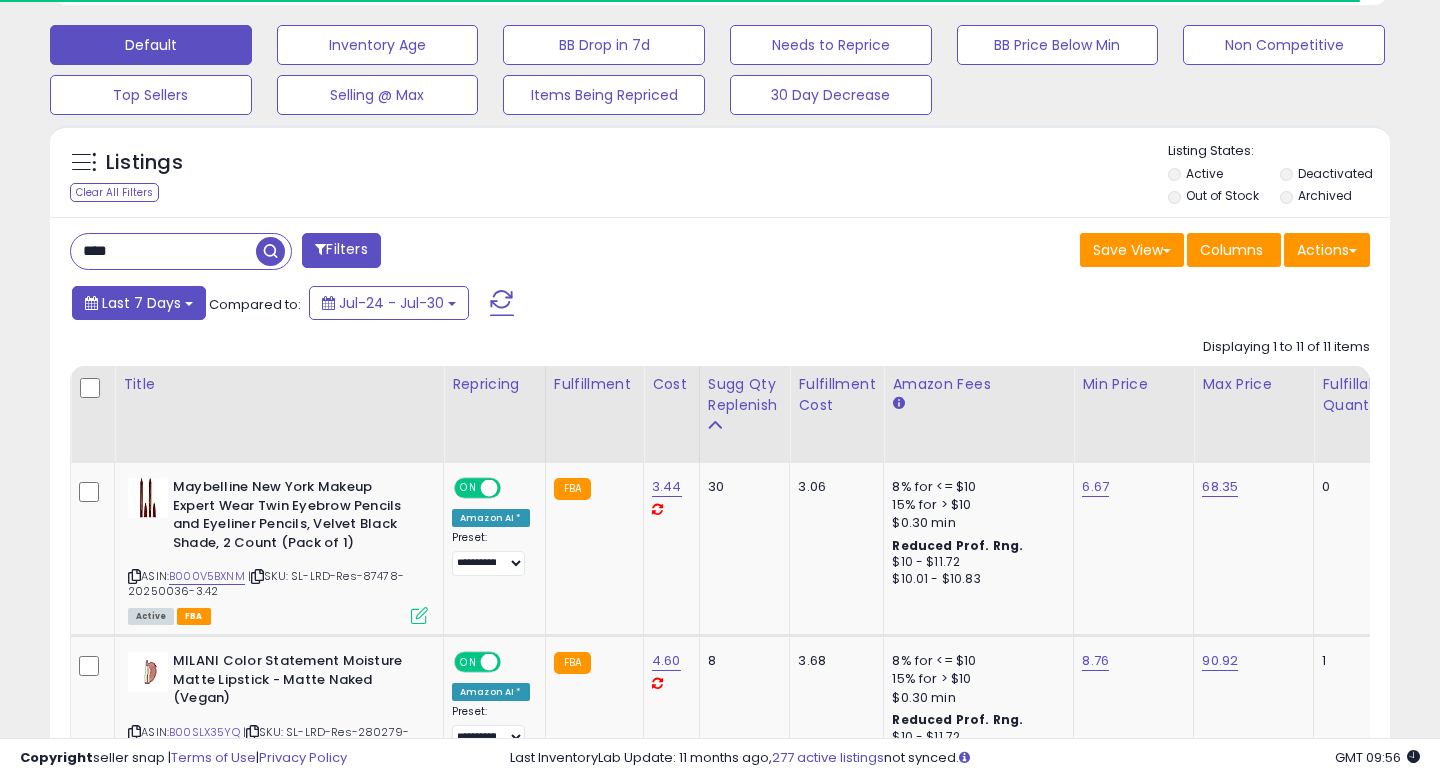 click on "Last 7 Days" at bounding box center (141, 303) 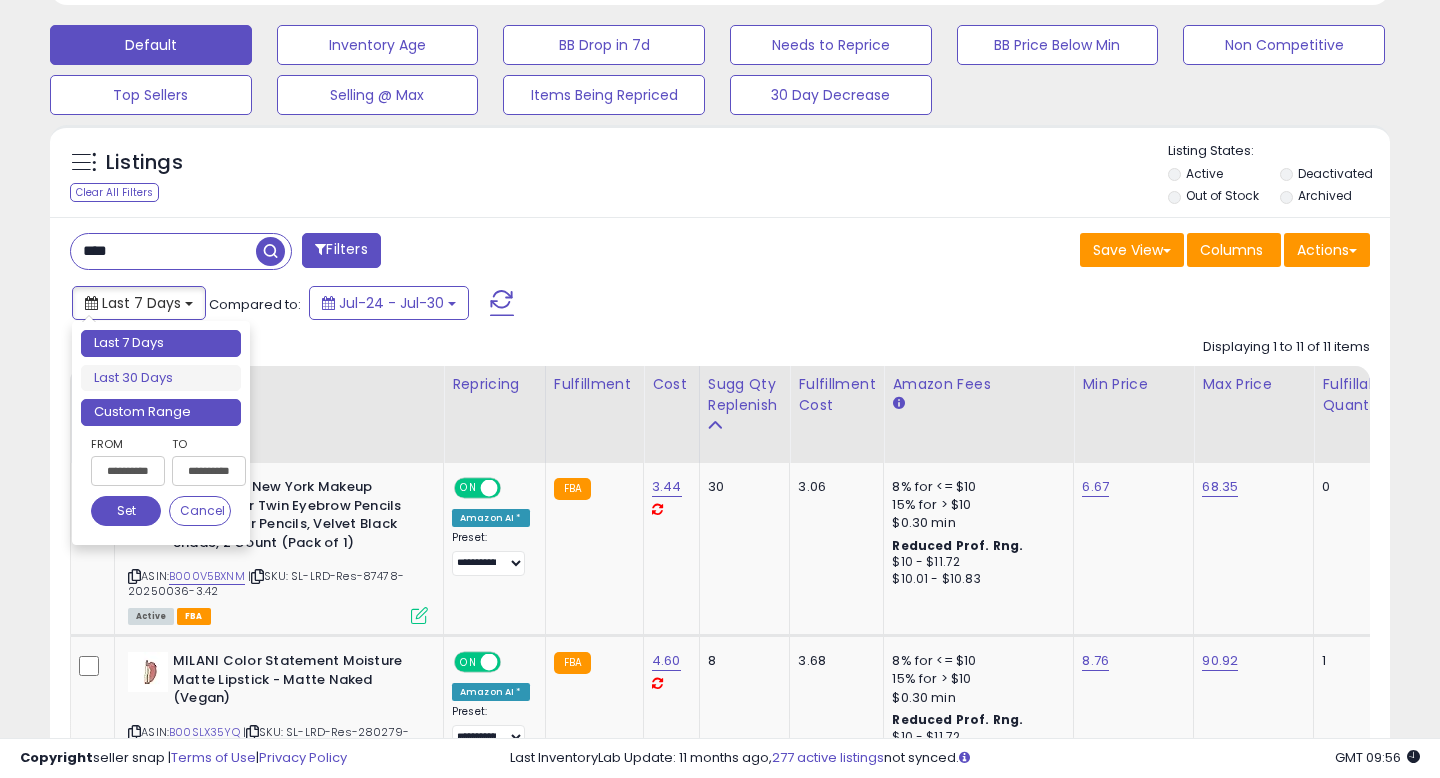 scroll, scrollTop: 999590, scrollLeft: 999224, axis: both 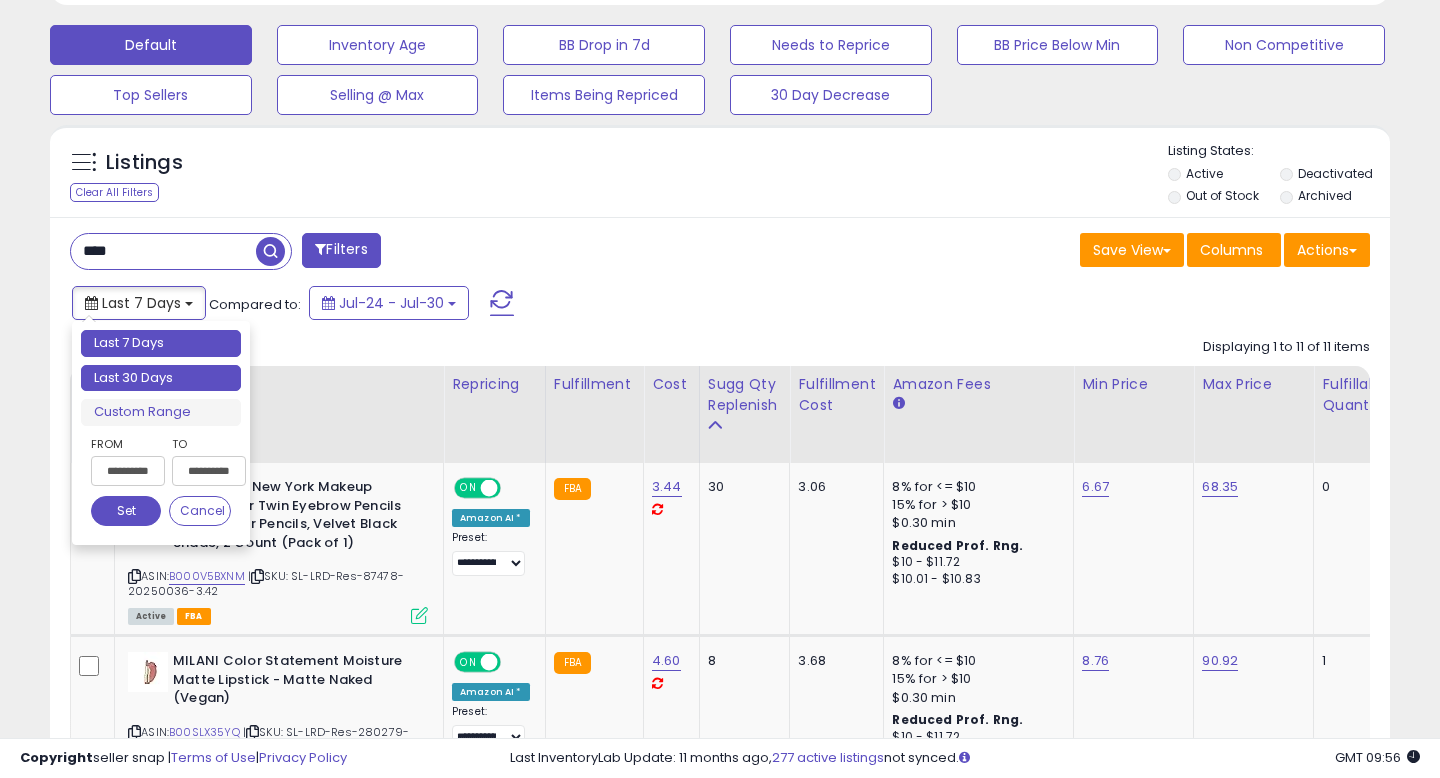 type on "**********" 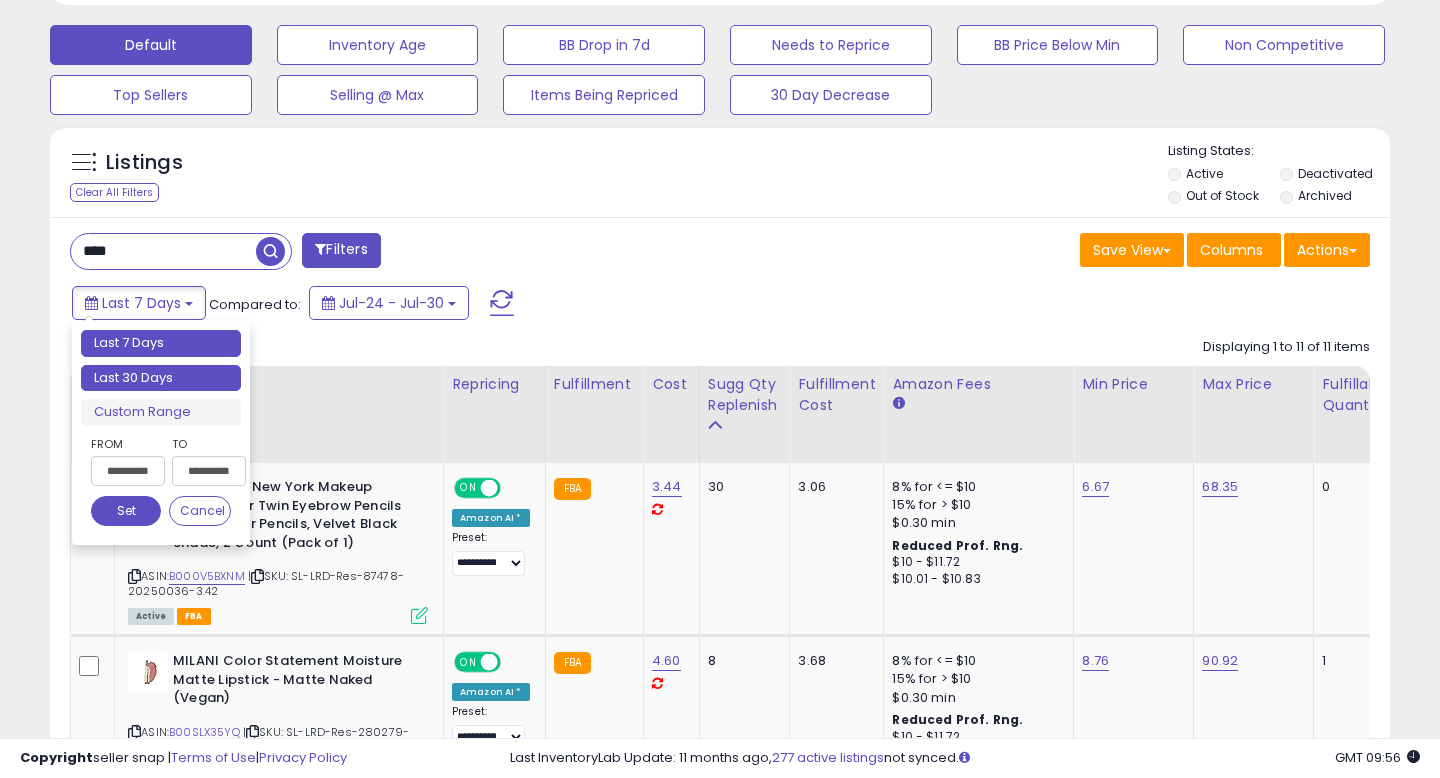 click on "Last 30 Days" at bounding box center [161, 378] 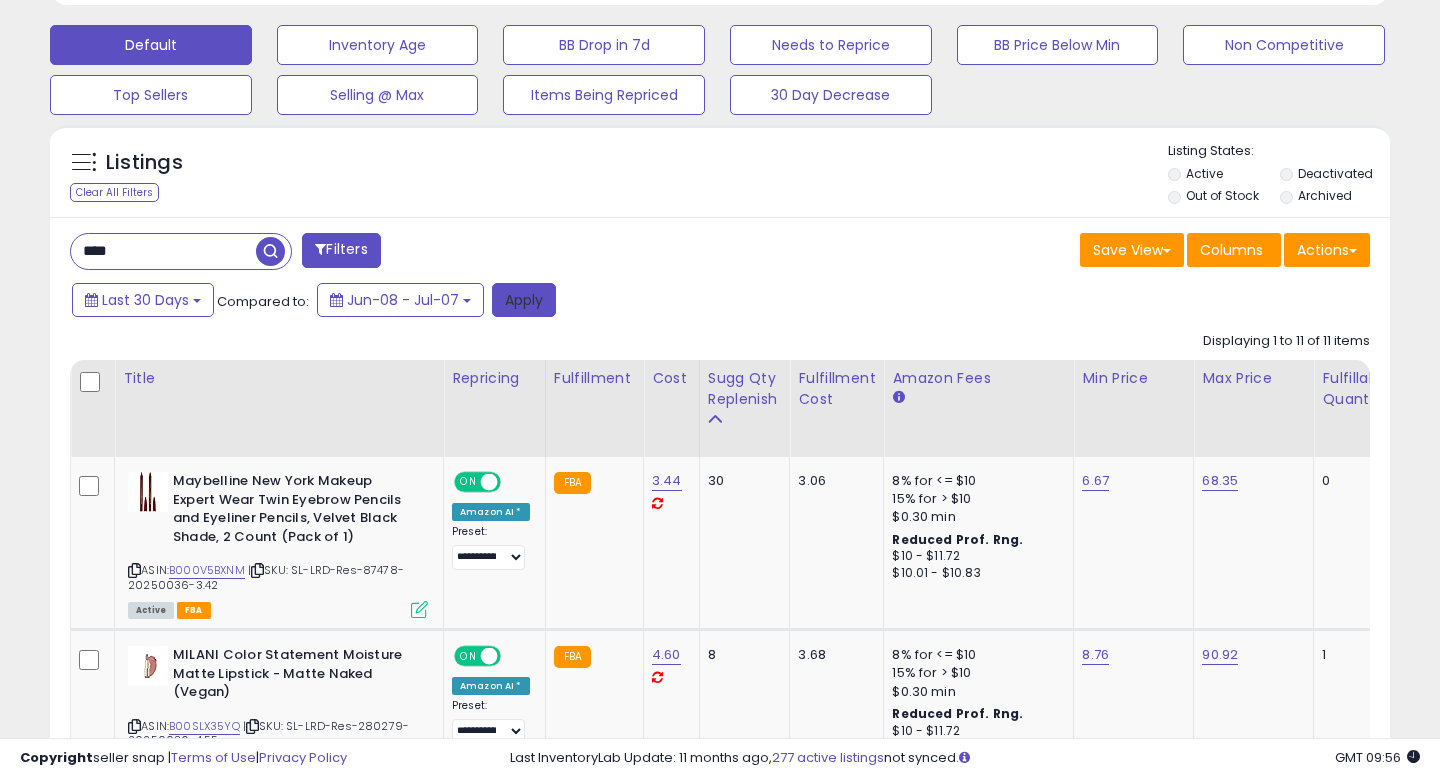 click on "Apply" at bounding box center [524, 300] 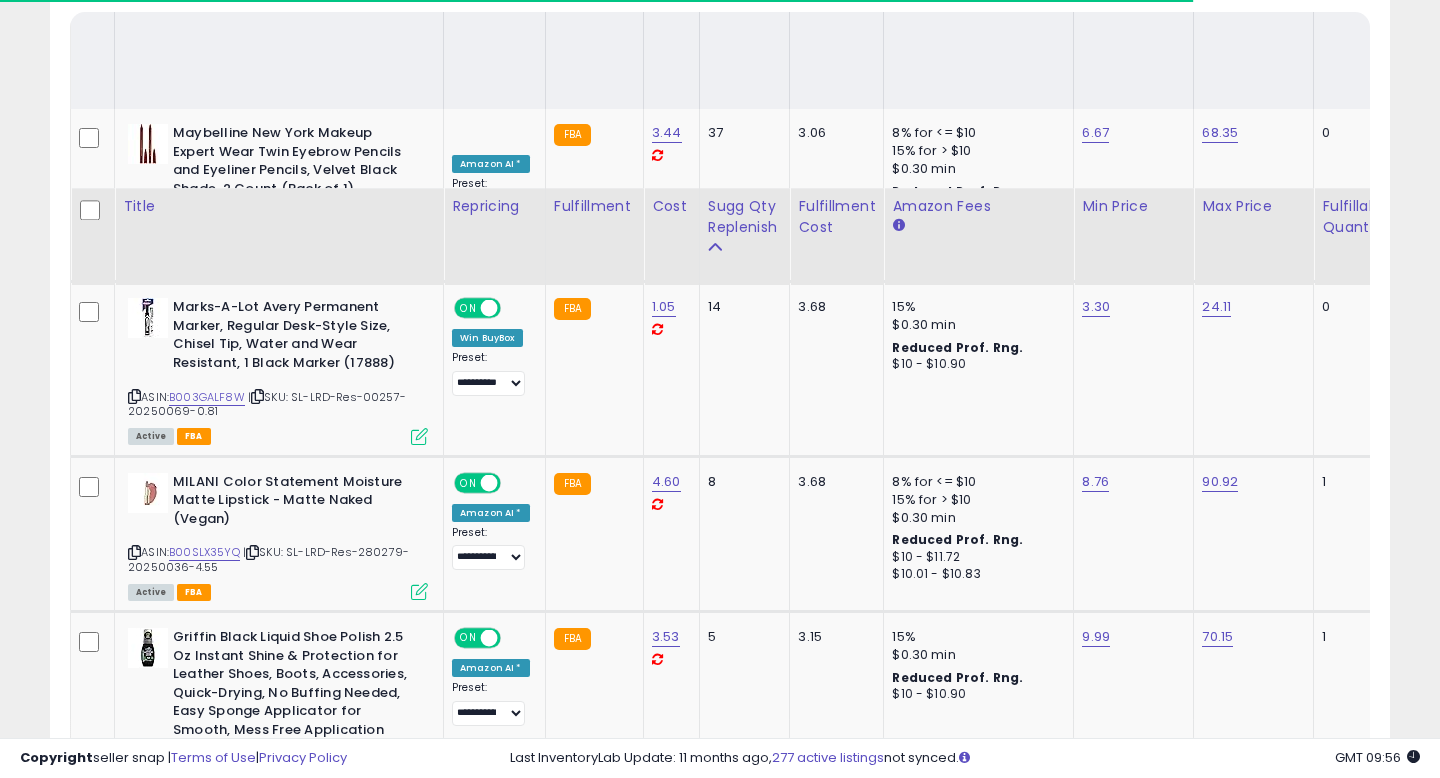 scroll, scrollTop: 1148, scrollLeft: 0, axis: vertical 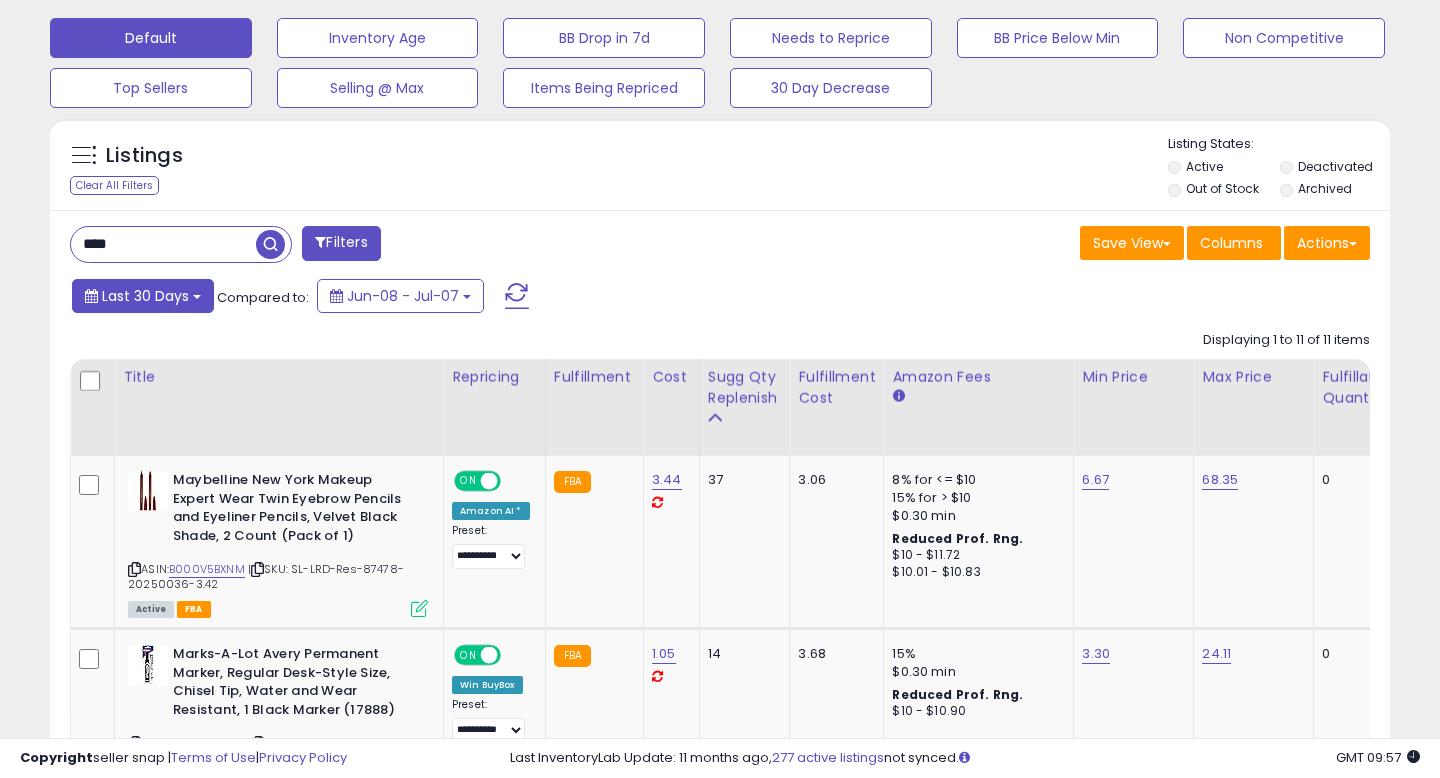 click on "Last 30 Days" at bounding box center (145, 296) 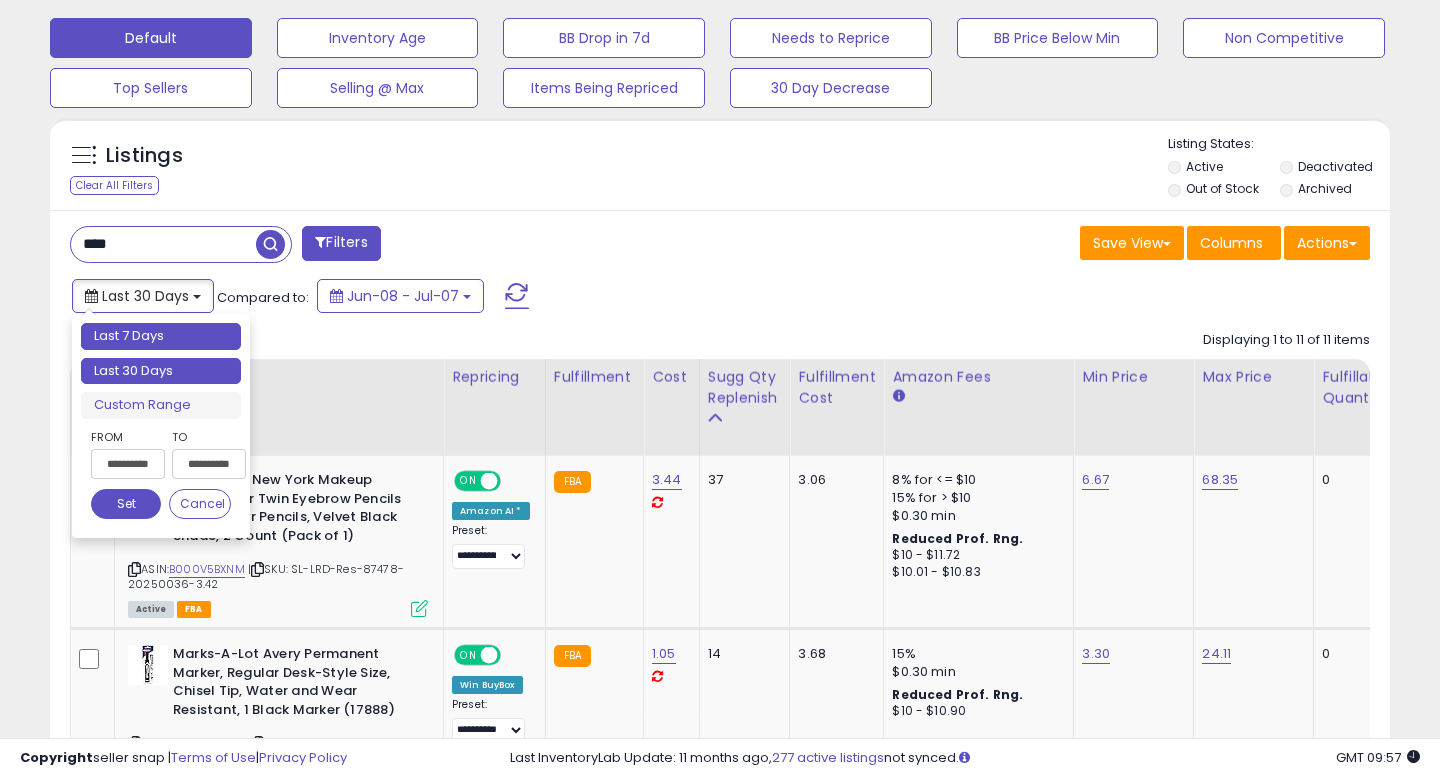 type on "**********" 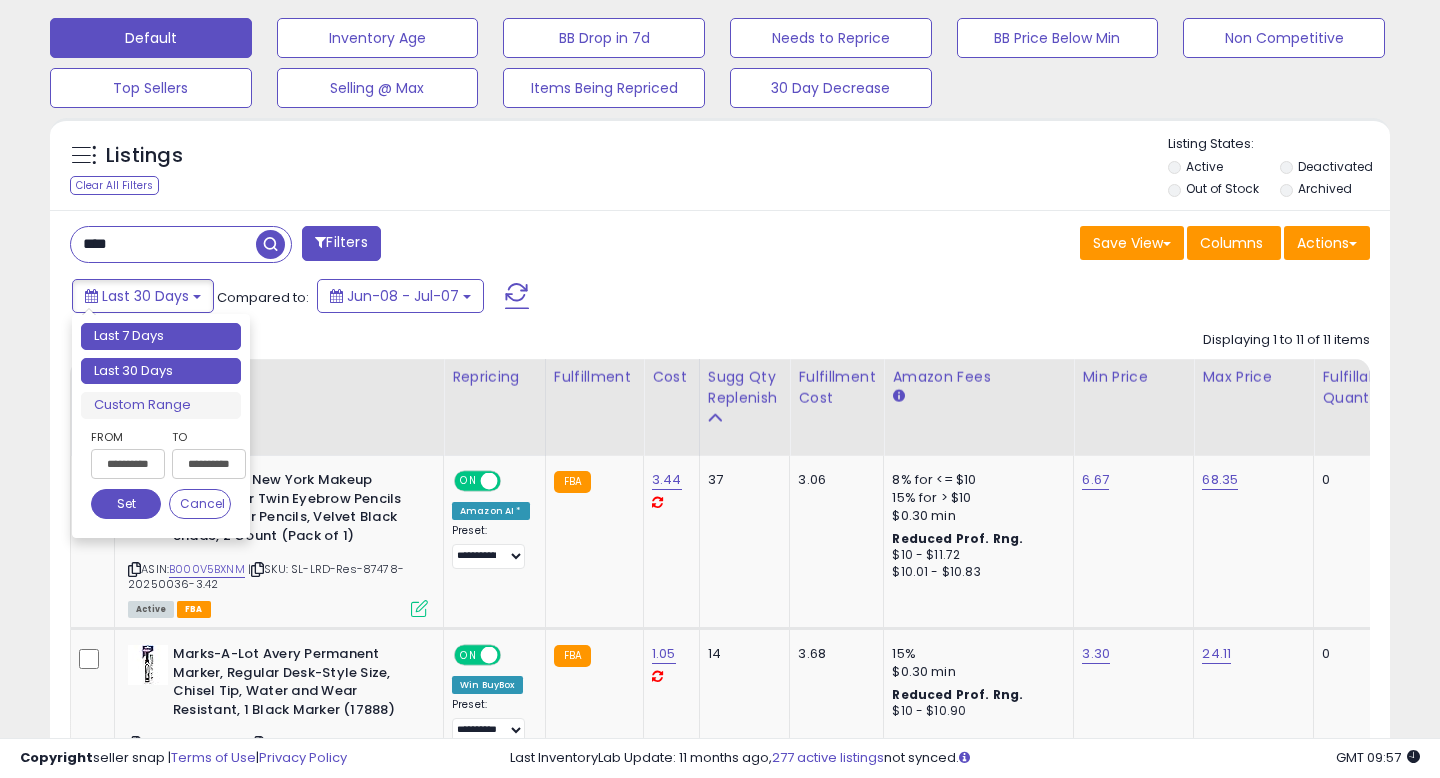 click on "Last 7 Days" at bounding box center [161, 336] 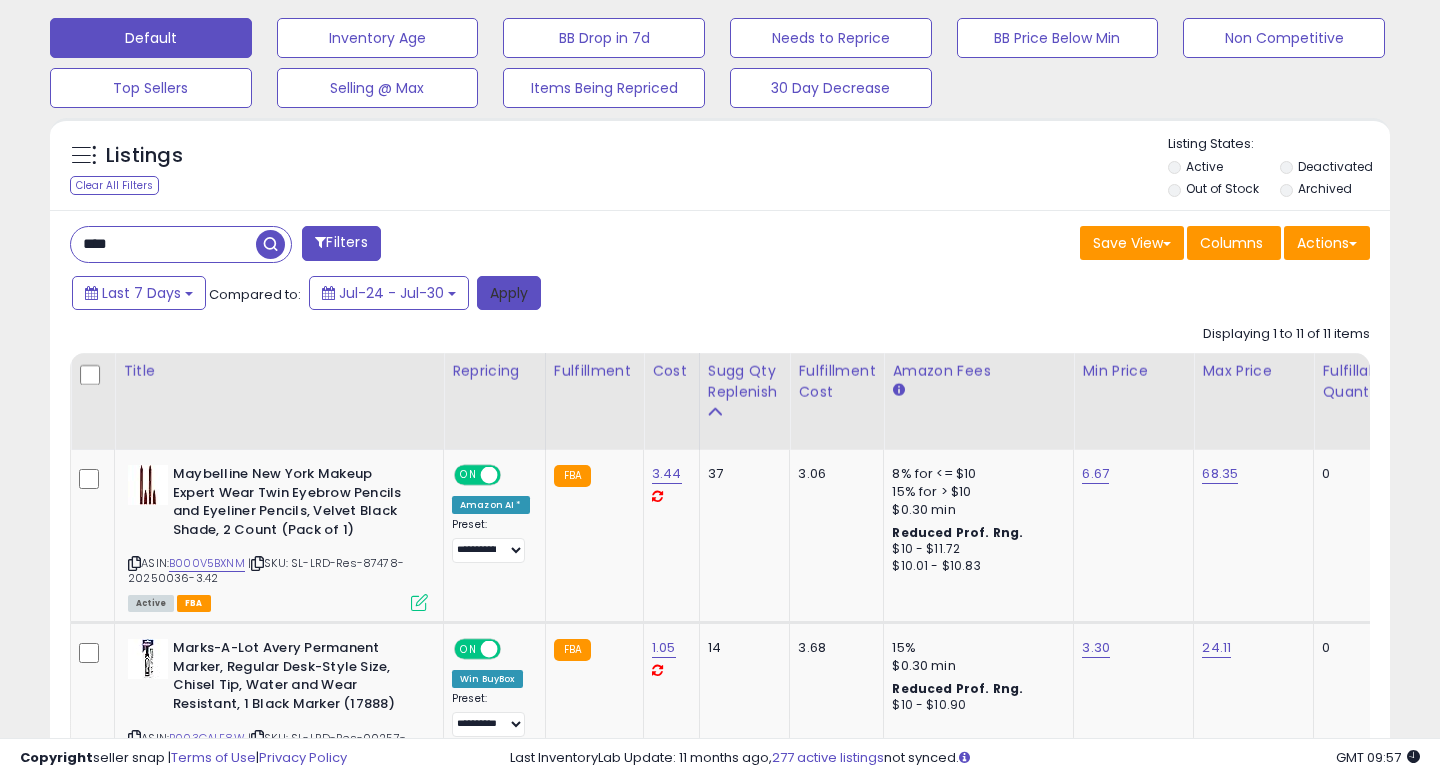 click on "Apply" at bounding box center (509, 293) 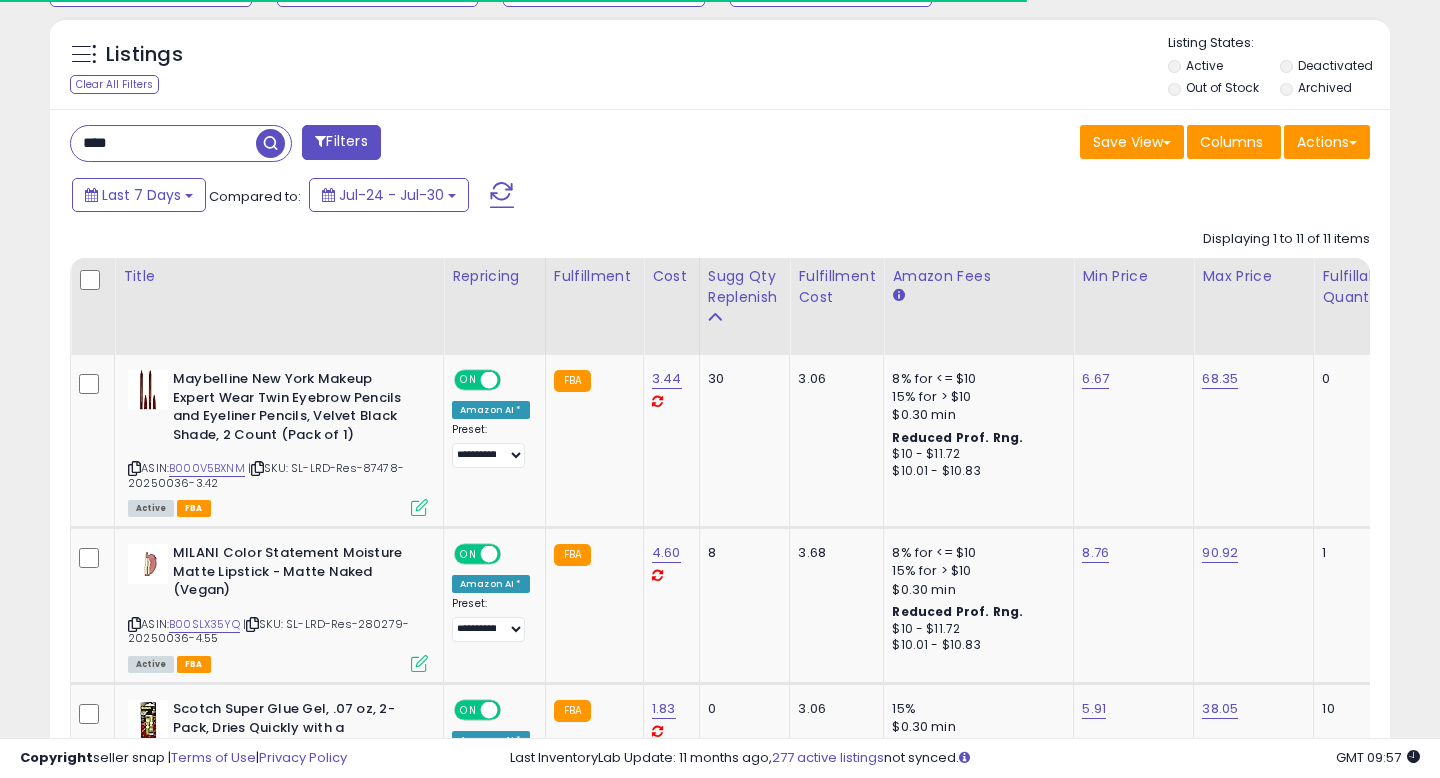 scroll, scrollTop: 842, scrollLeft: 0, axis: vertical 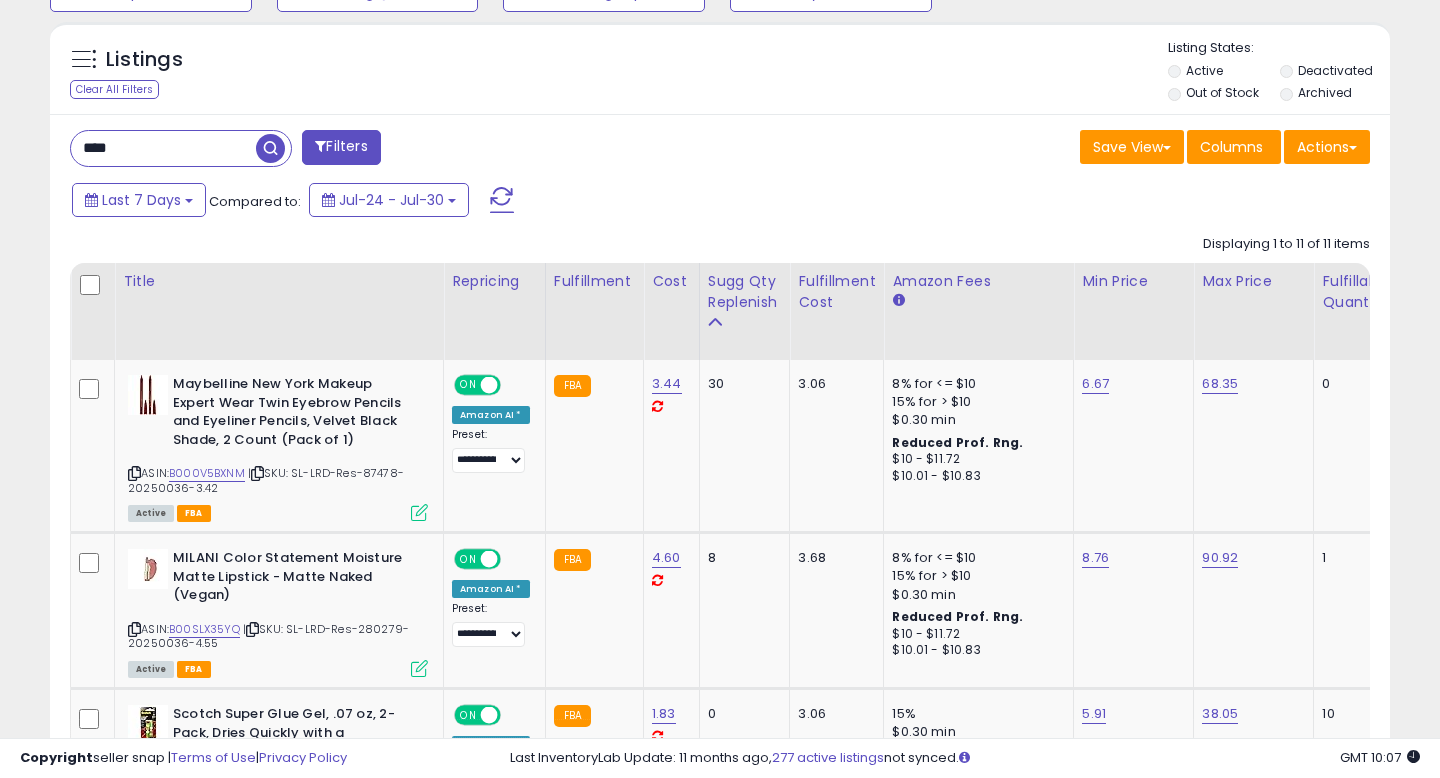 click on "****" at bounding box center [163, 148] 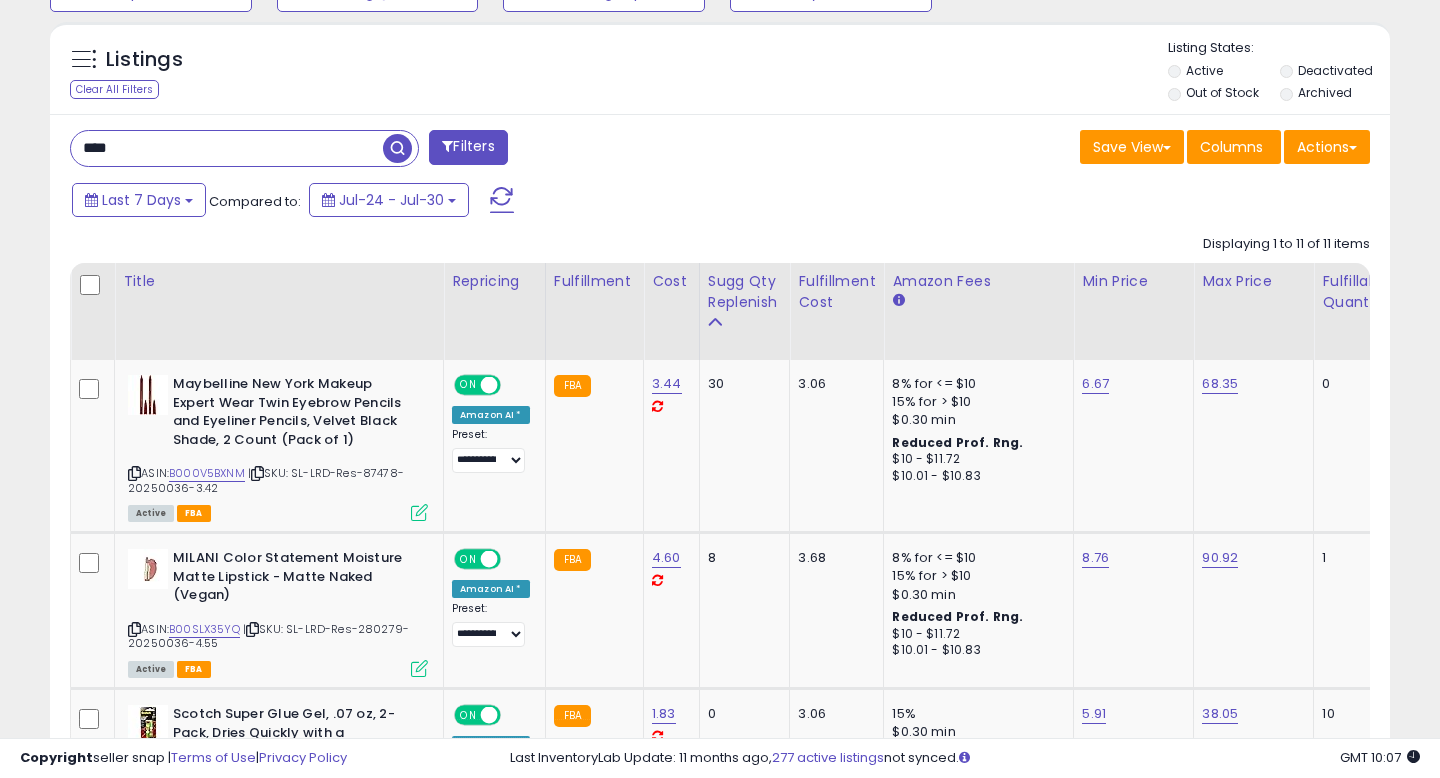 click on "****" at bounding box center (227, 148) 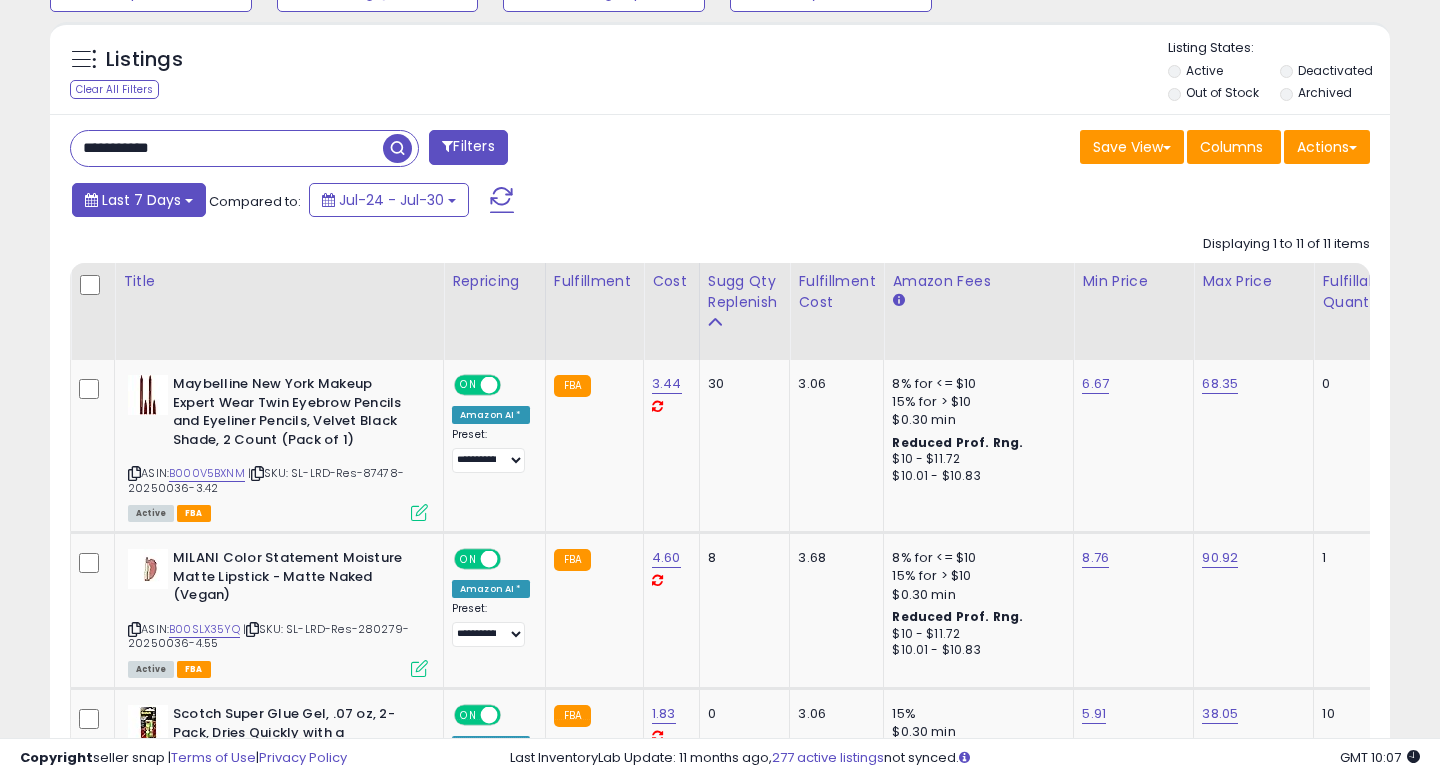 type on "**********" 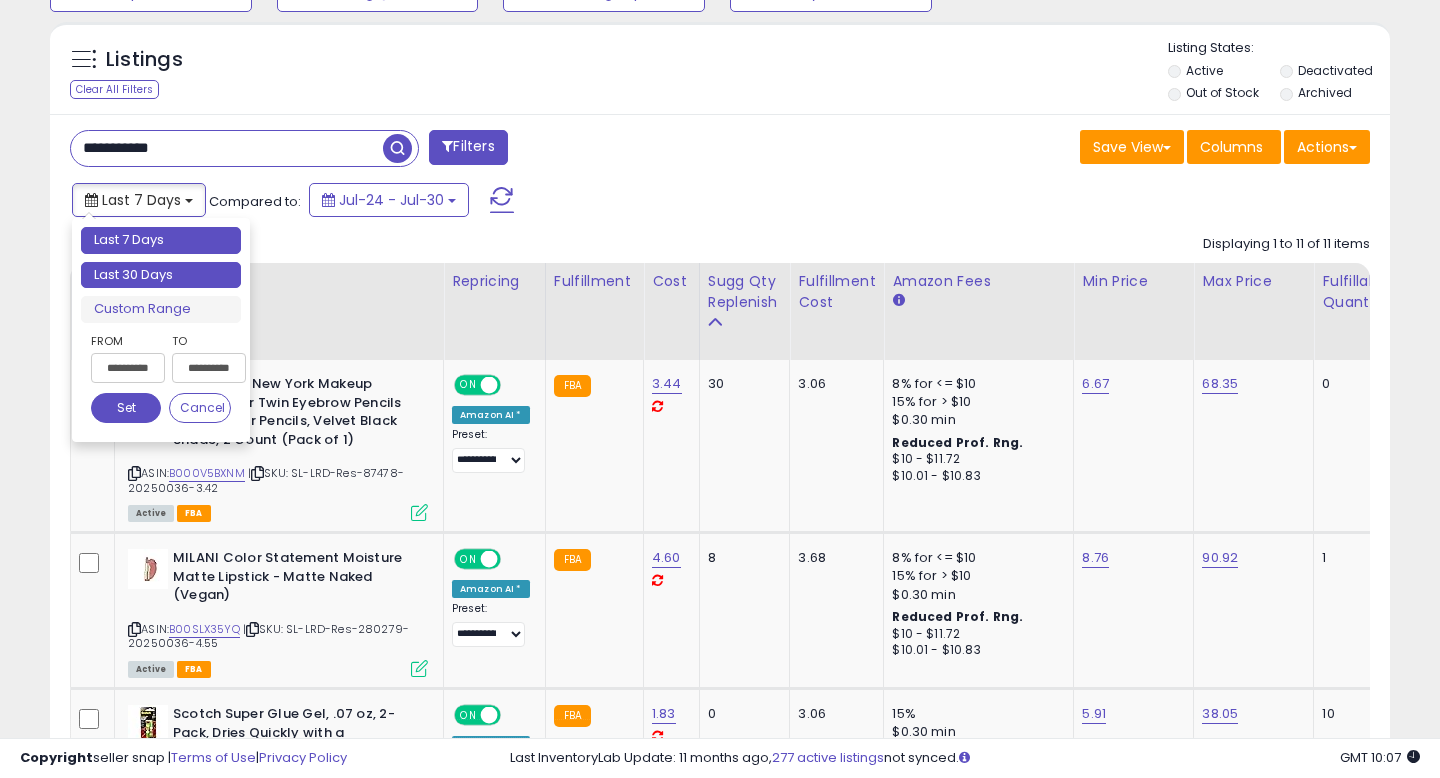 type on "**********" 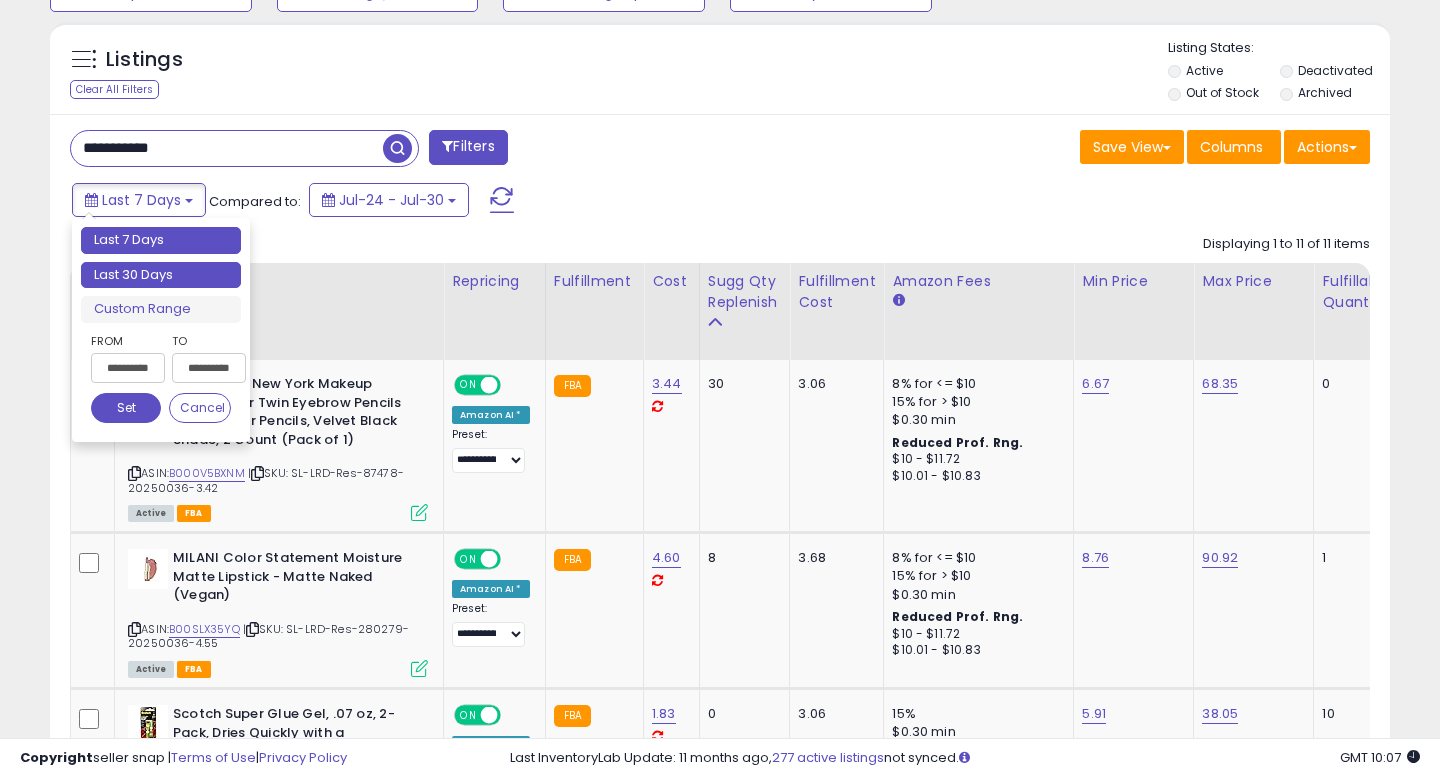 click on "Last 30 Days" at bounding box center (161, 275) 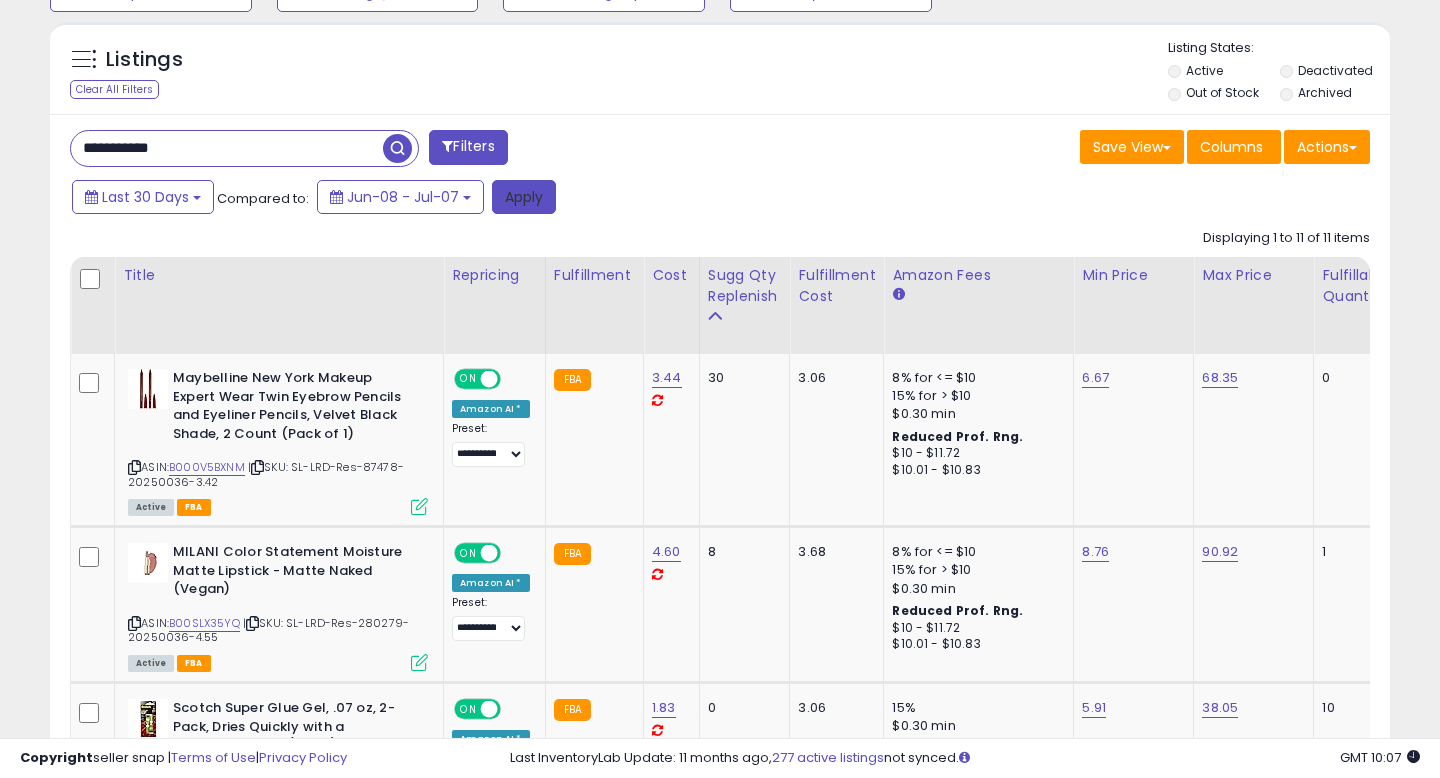 click on "Apply" at bounding box center [524, 197] 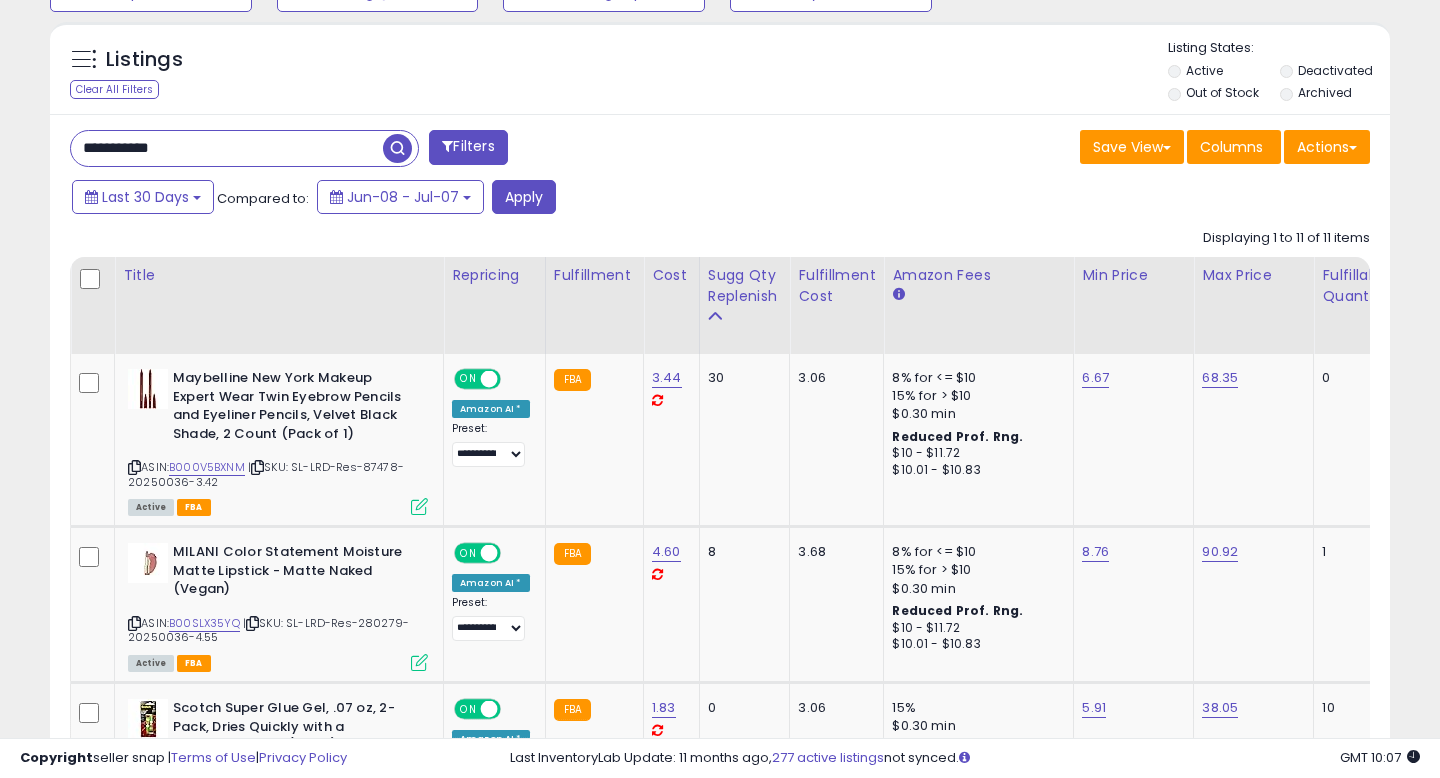 scroll, scrollTop: 445, scrollLeft: 0, axis: vertical 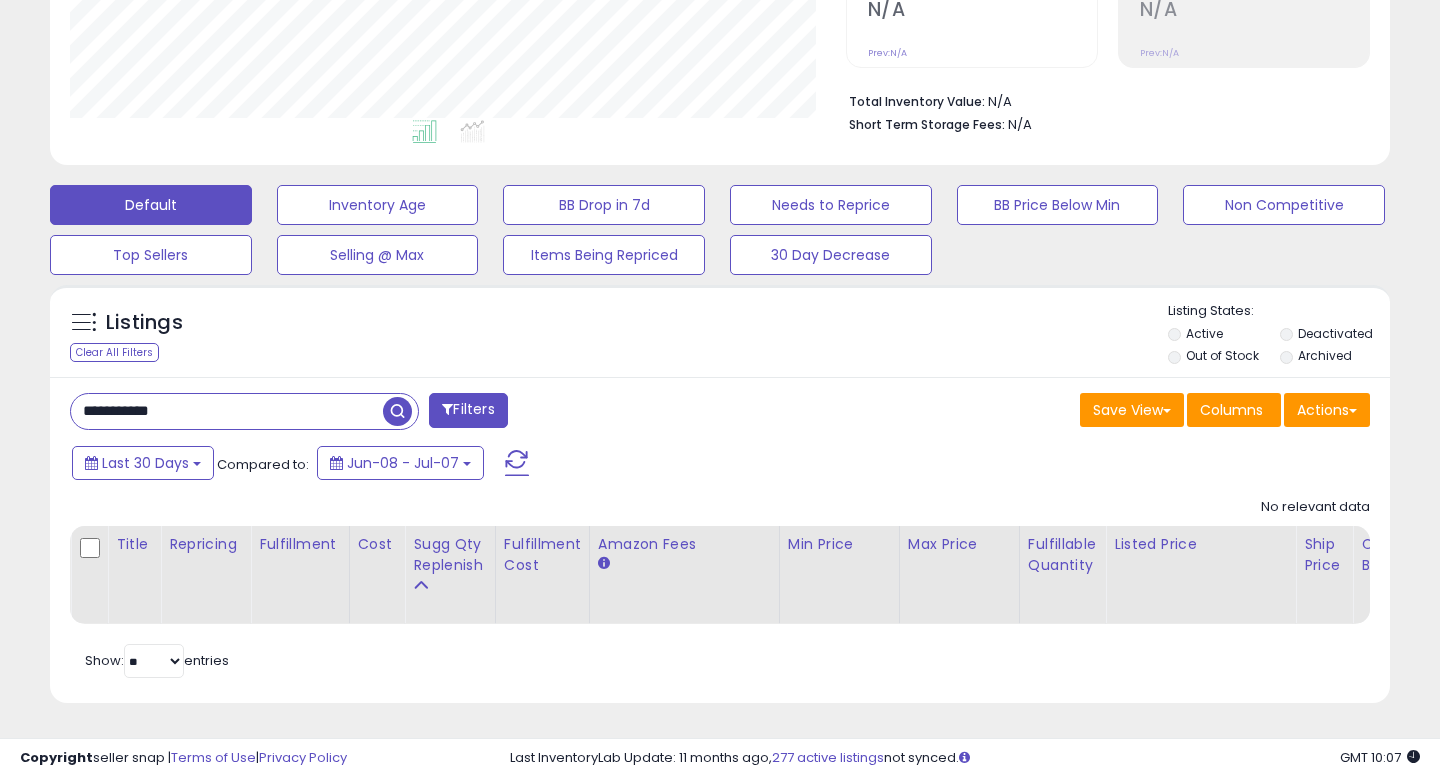 click on "**********" at bounding box center [227, 411] 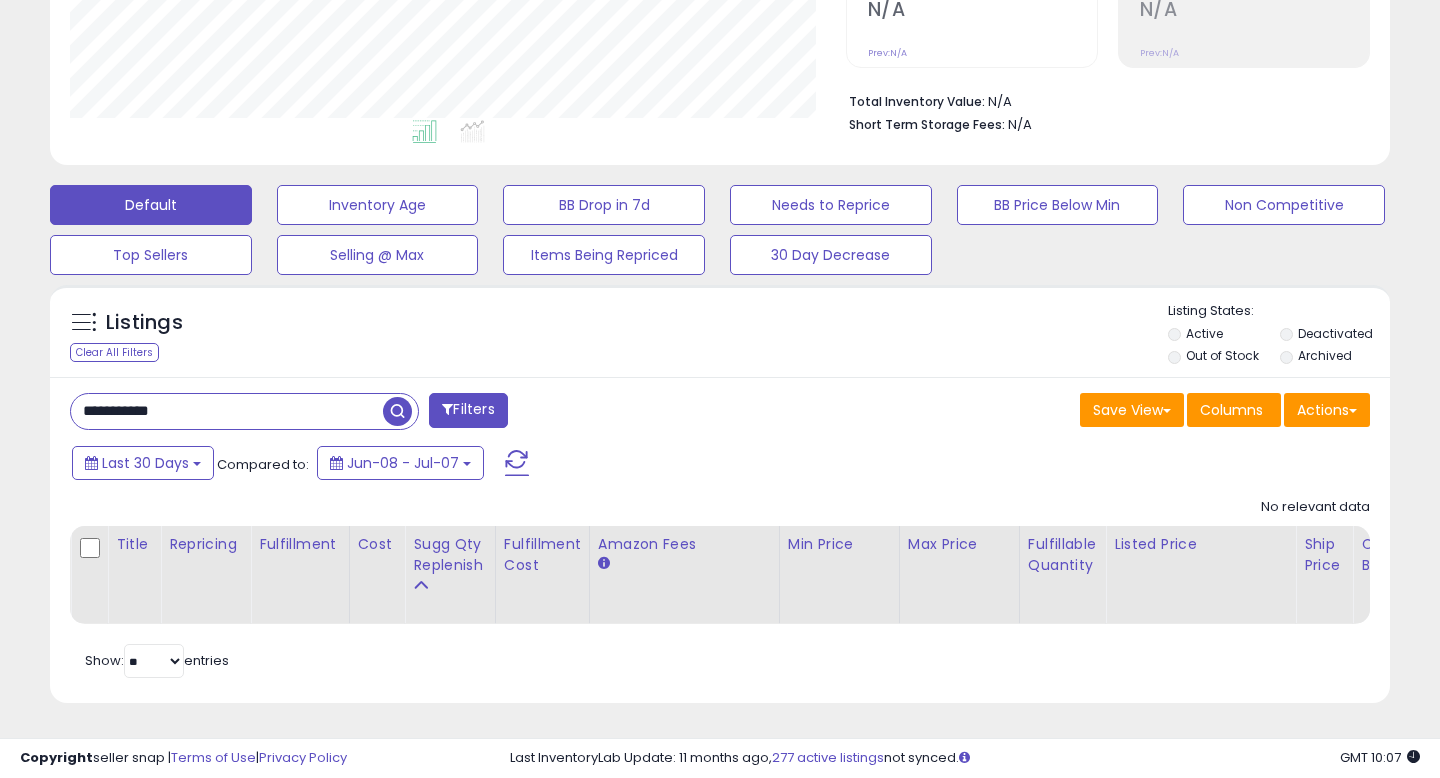 paste 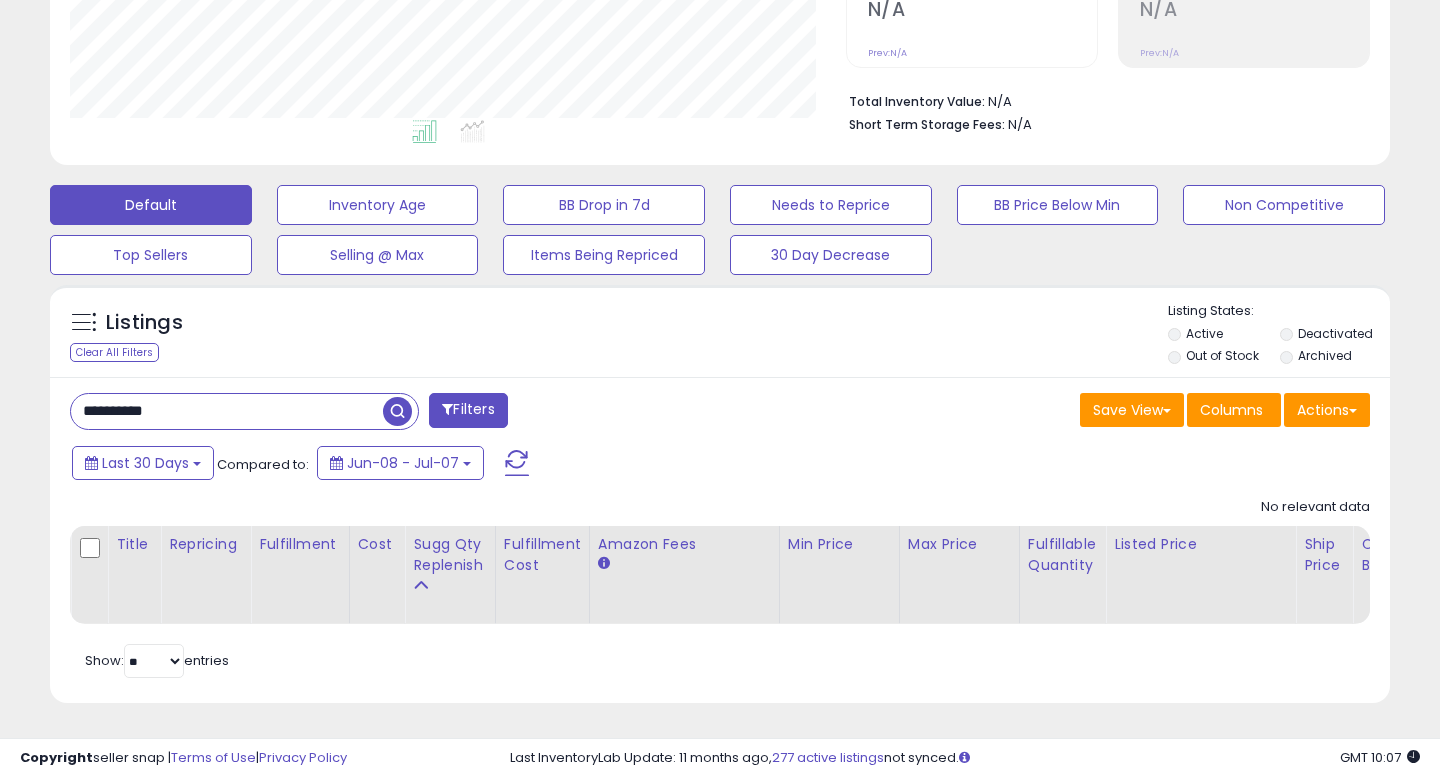 click at bounding box center (397, 411) 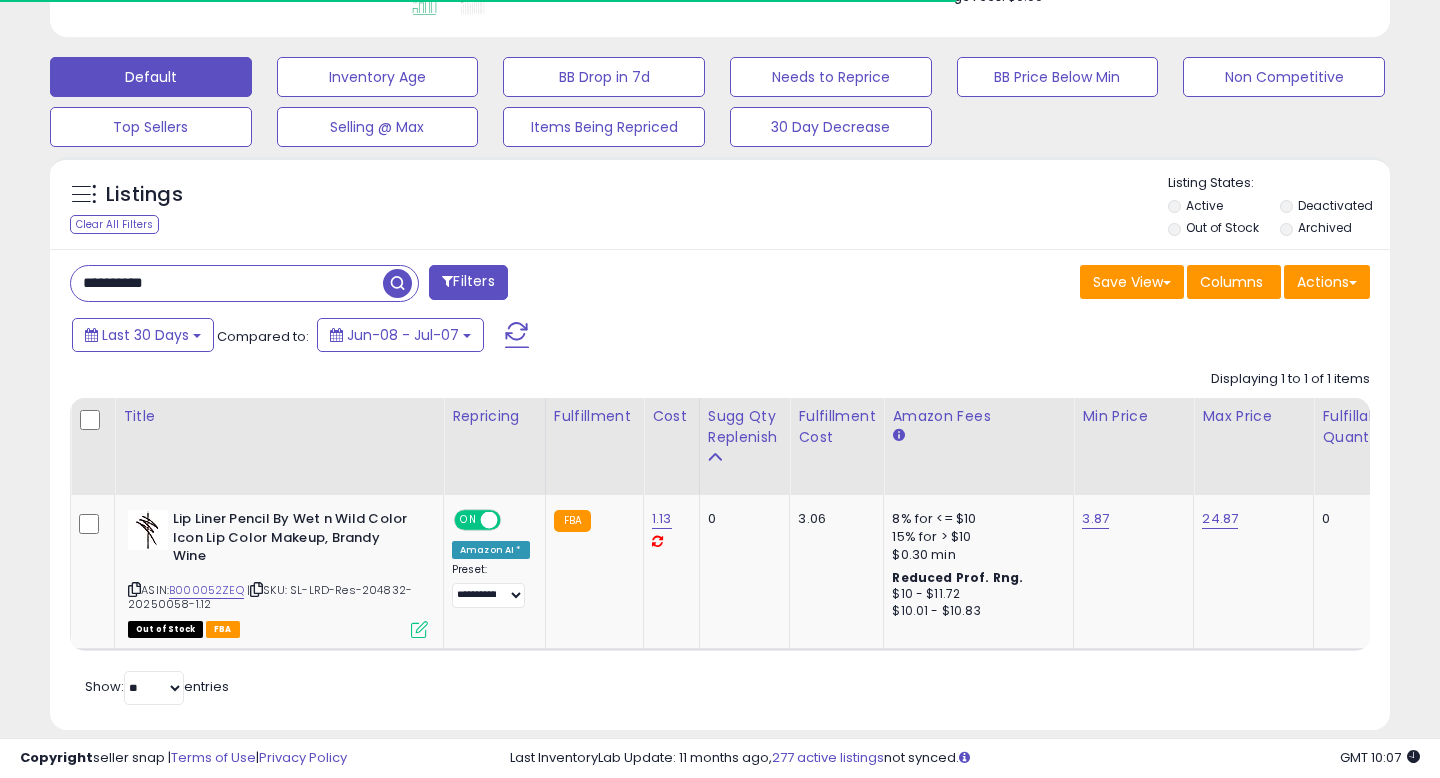 scroll, scrollTop: 581, scrollLeft: 0, axis: vertical 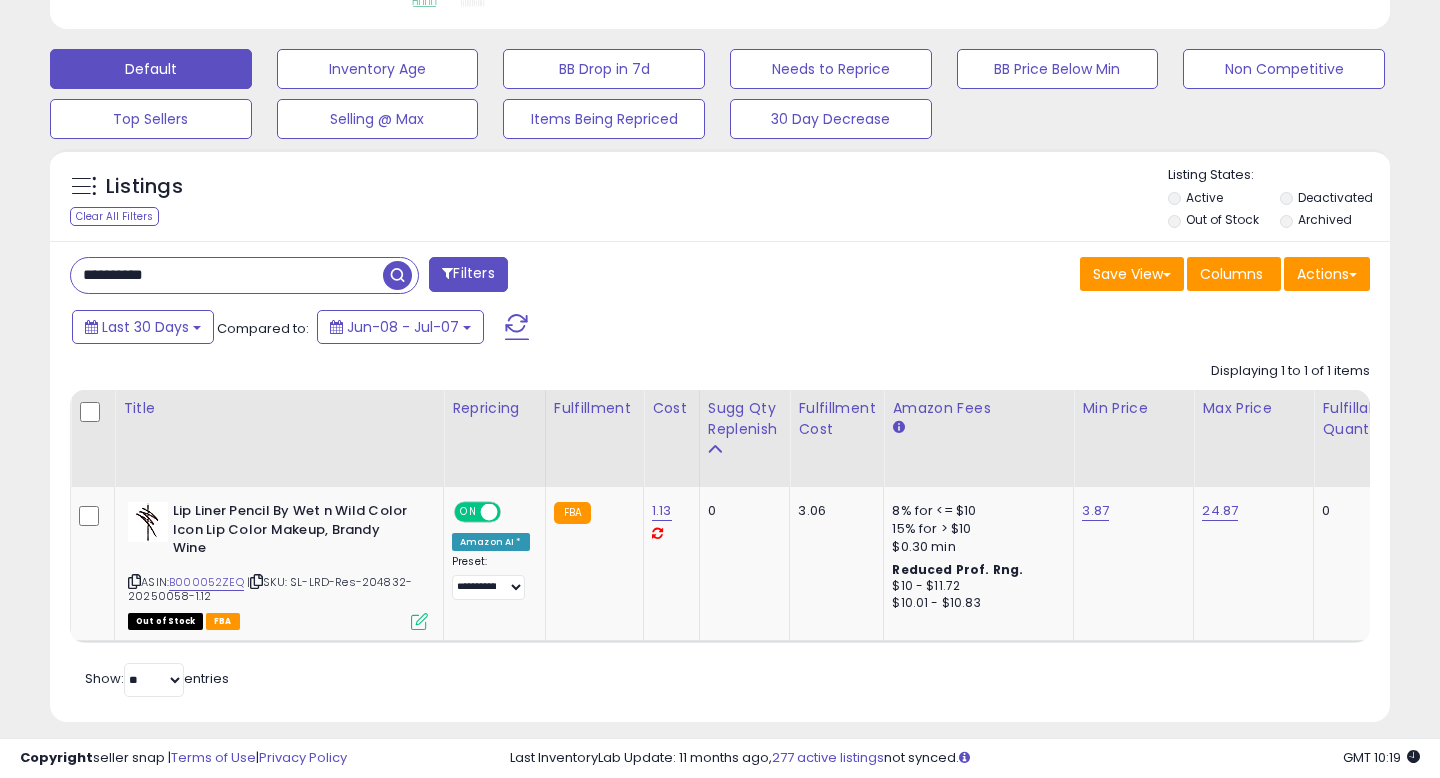 click on "**********" at bounding box center (227, 275) 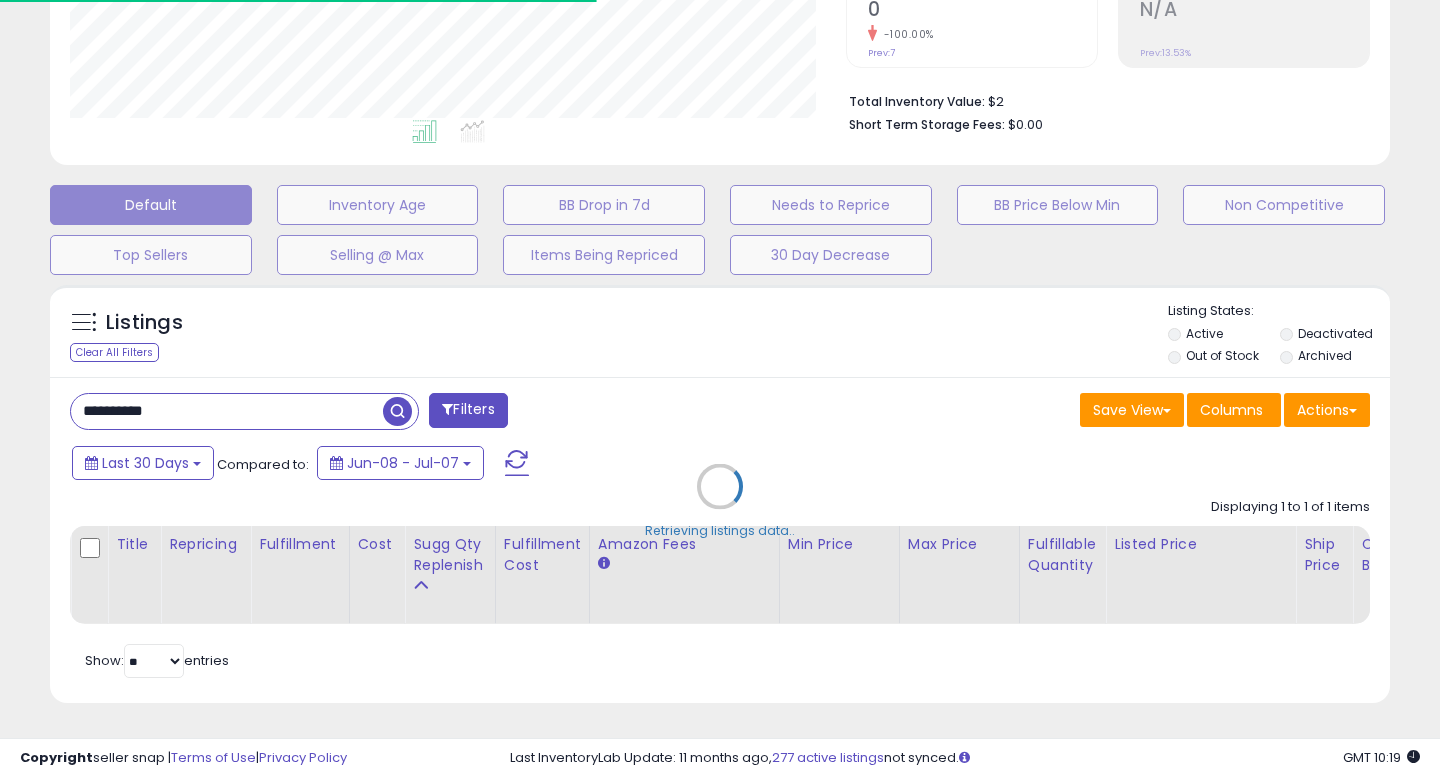 scroll, scrollTop: 581, scrollLeft: 0, axis: vertical 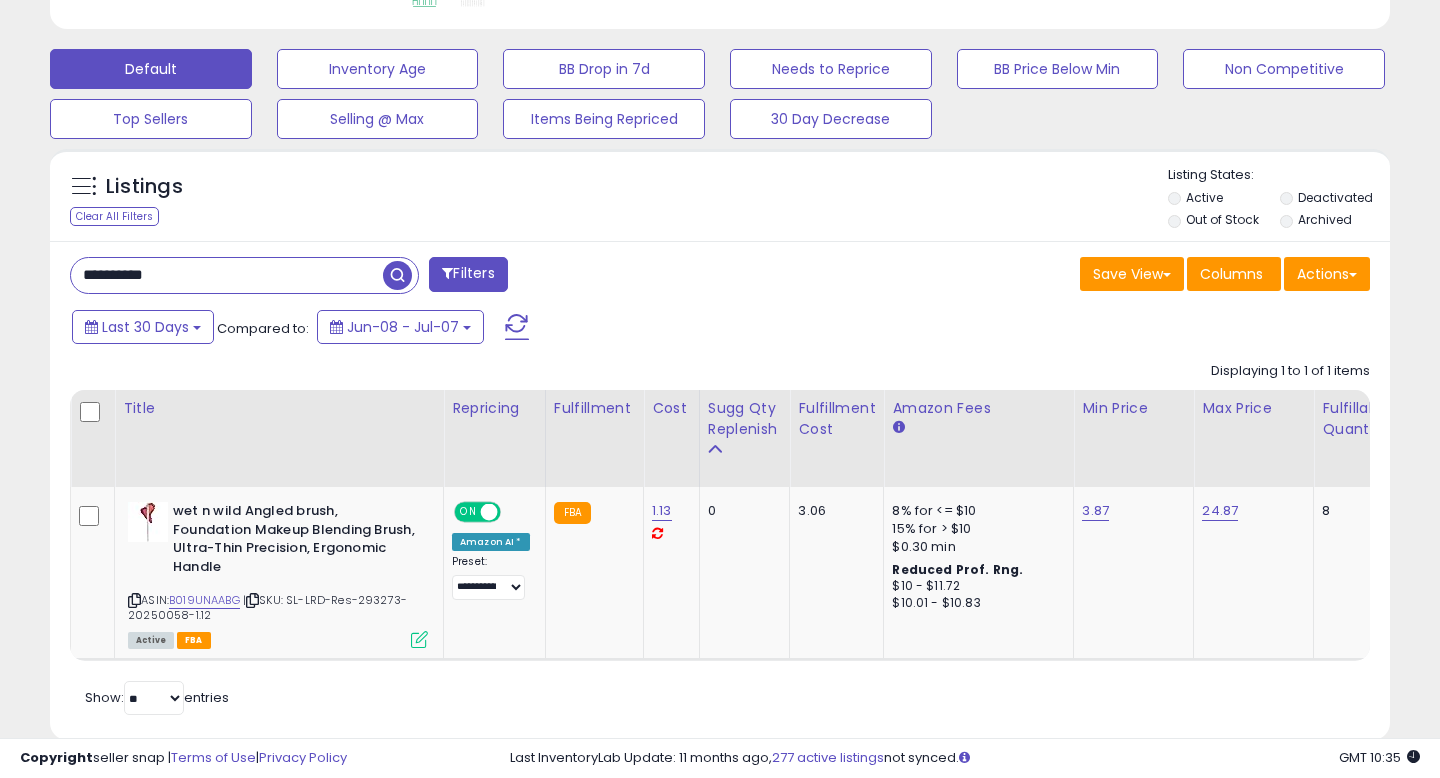 click on "**********" at bounding box center [227, 275] 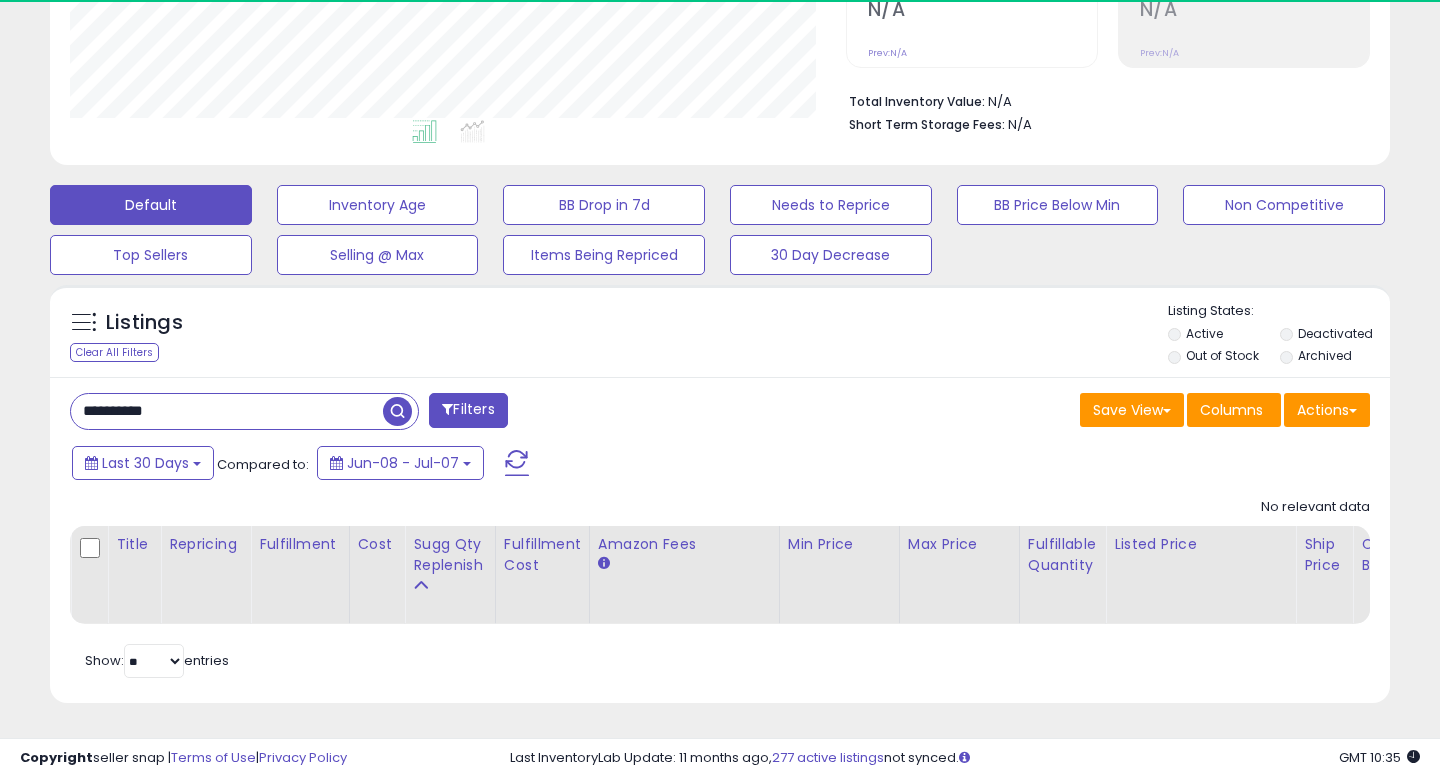 scroll, scrollTop: 999590, scrollLeft: 999224, axis: both 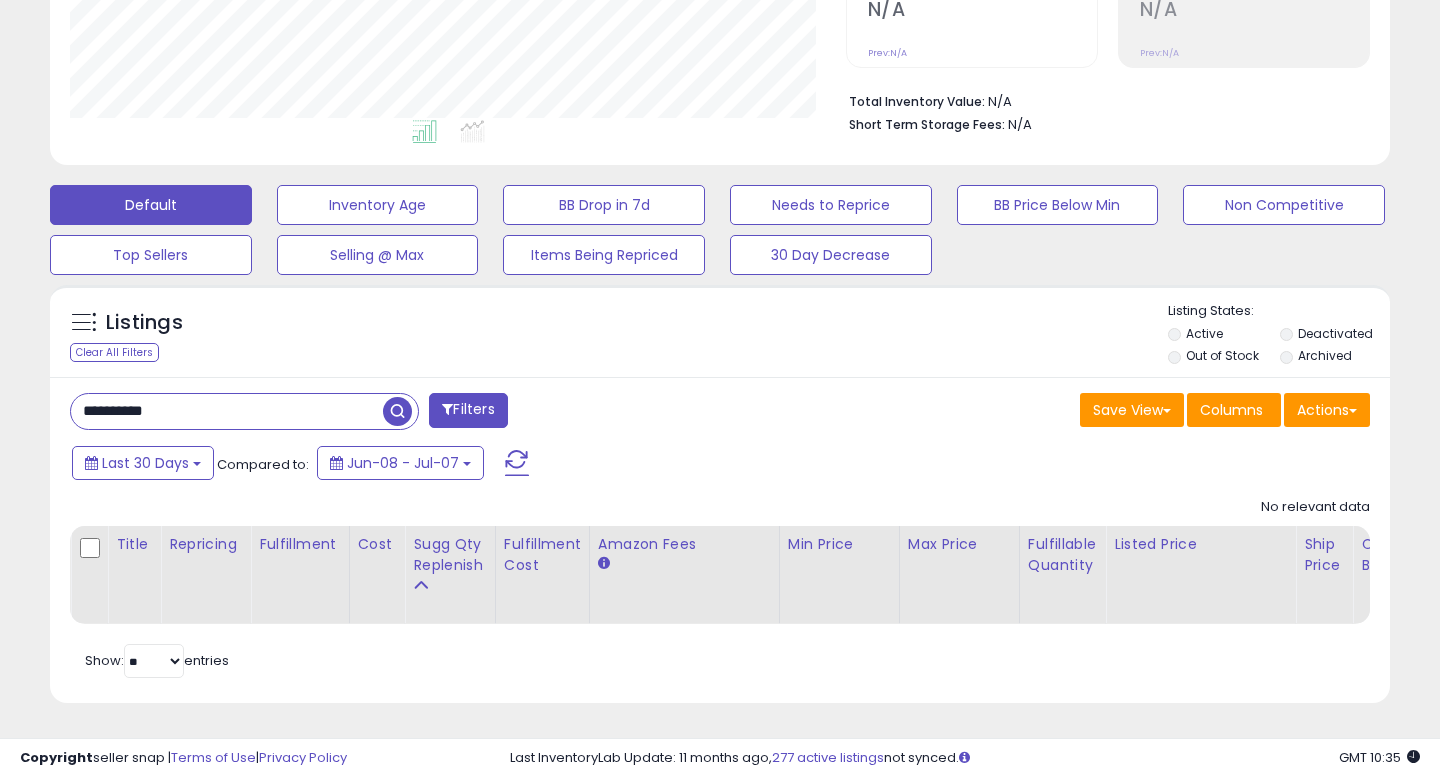 click on "**********" at bounding box center (227, 411) 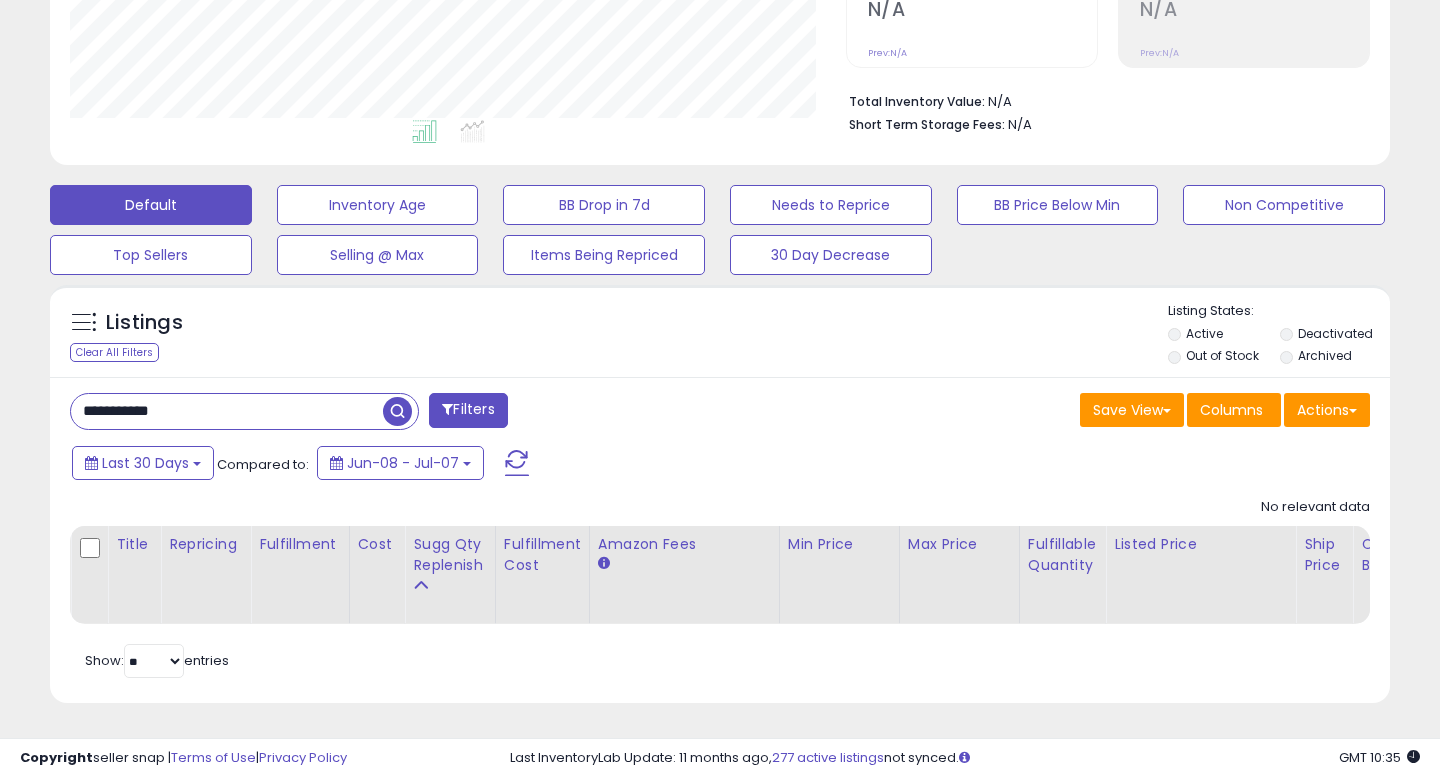 type on "**********" 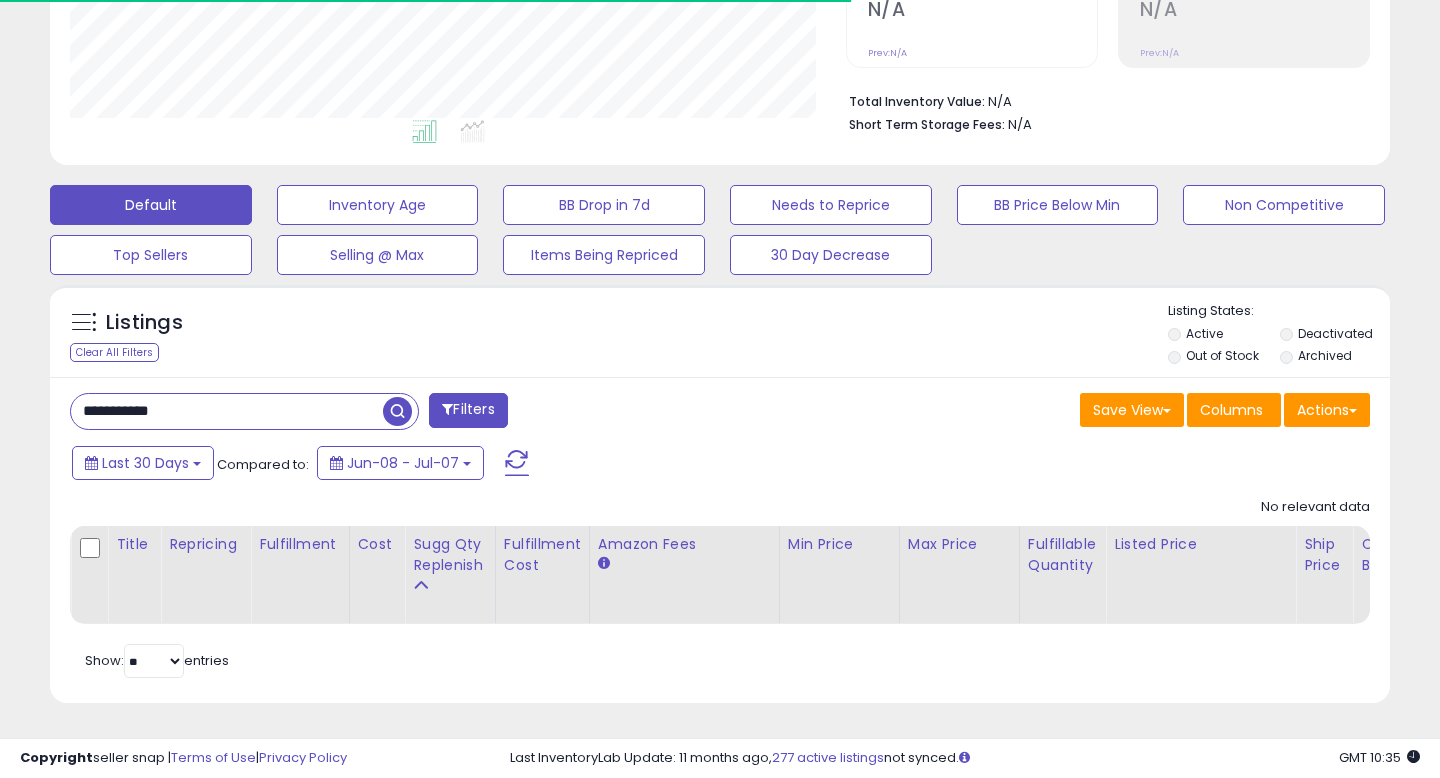 scroll, scrollTop: 999590, scrollLeft: 999224, axis: both 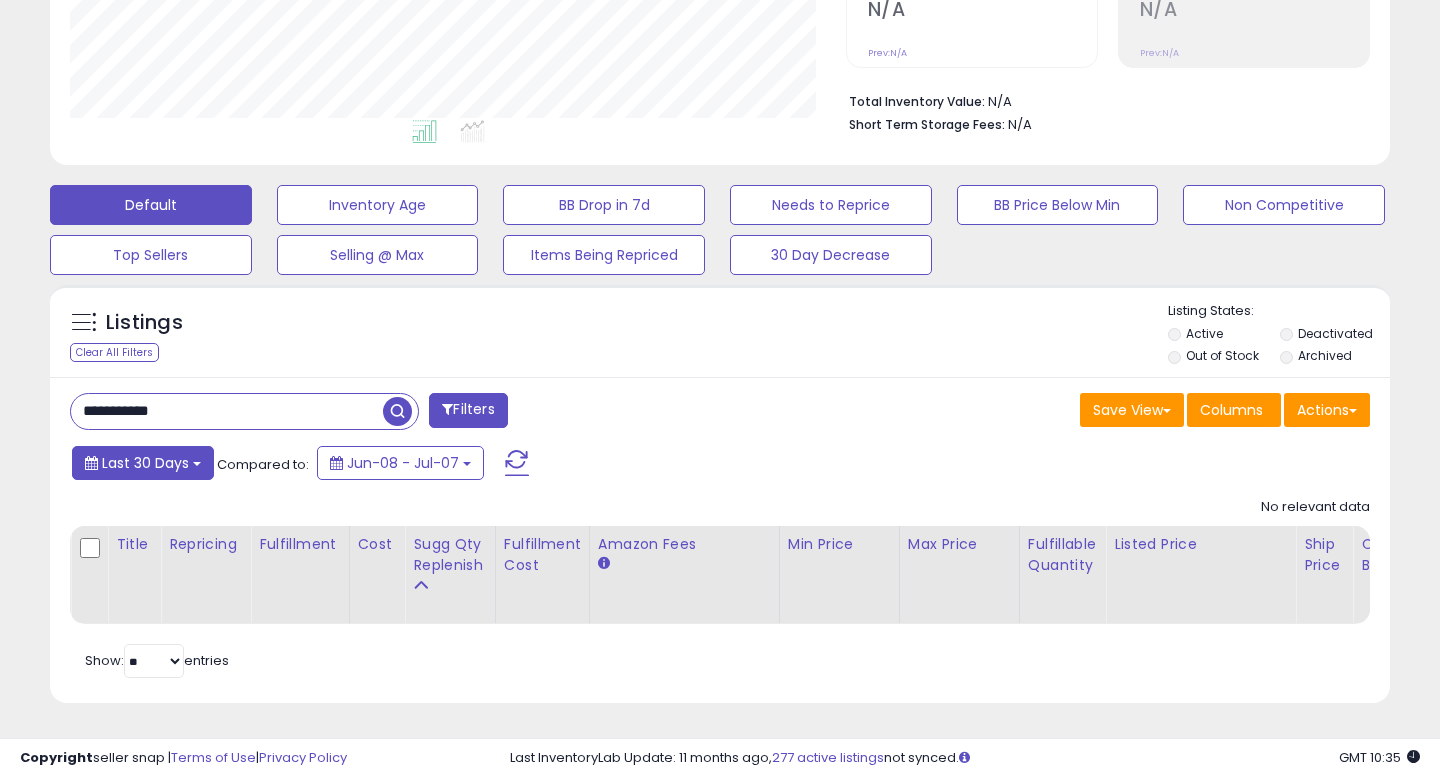 click on "Last 30 Days" at bounding box center [143, 463] 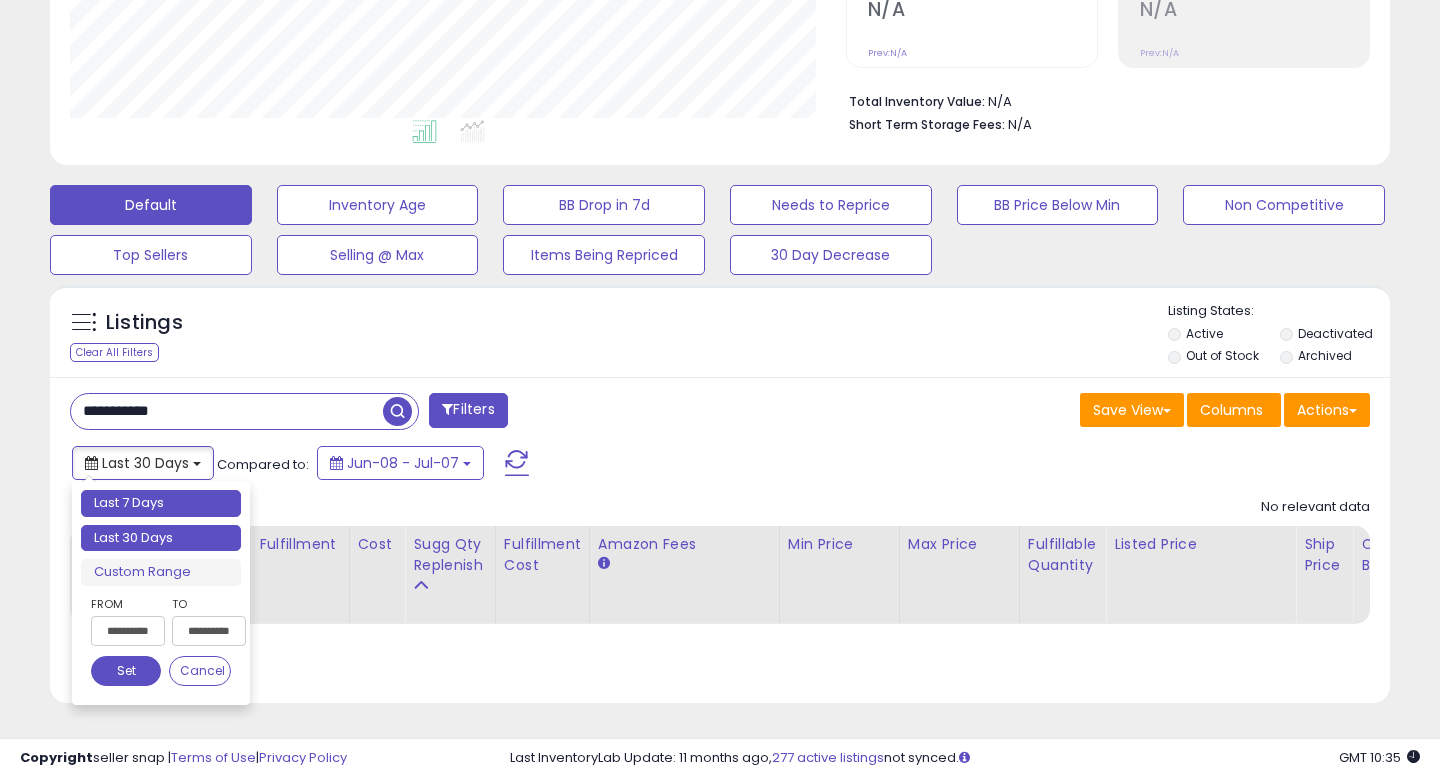 type on "**********" 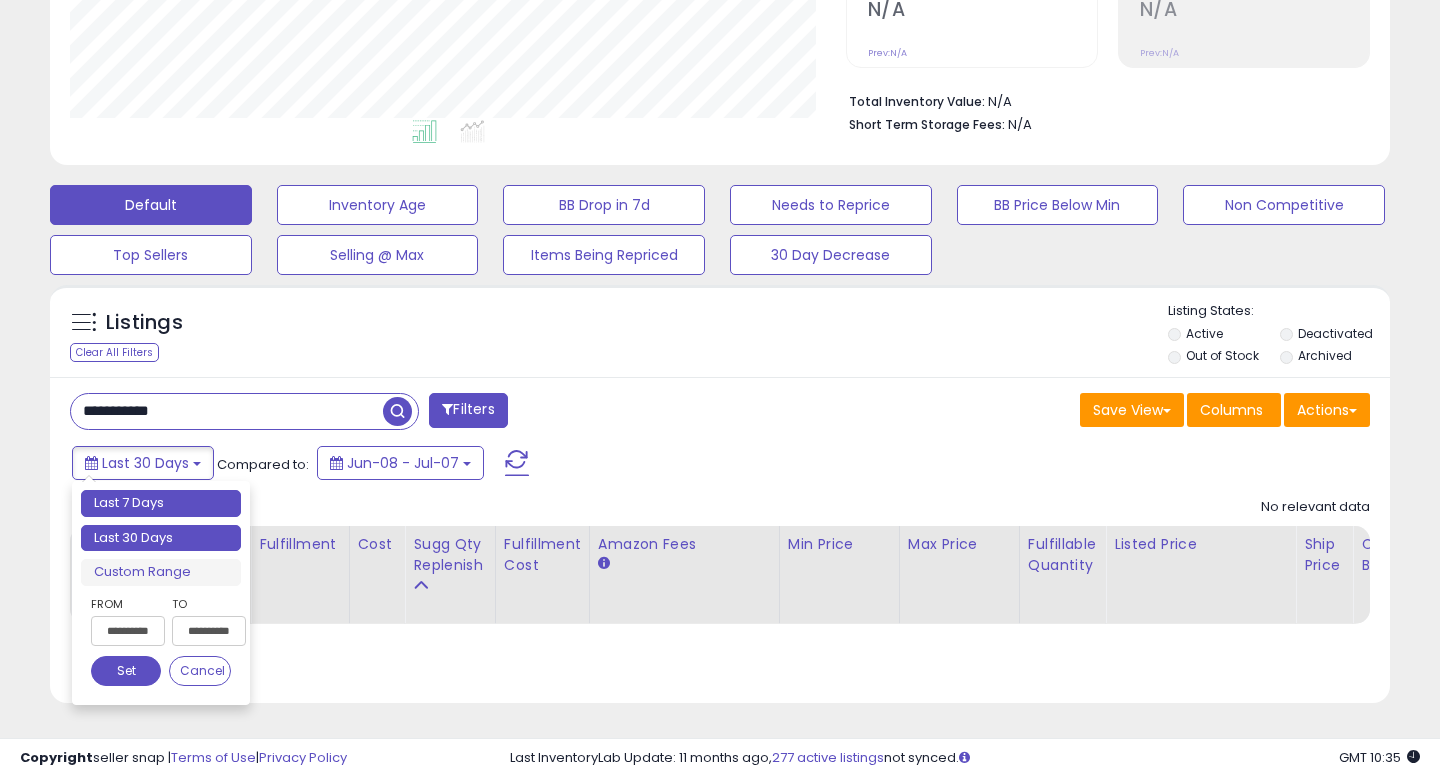 click on "Last 7 Days" at bounding box center [161, 503] 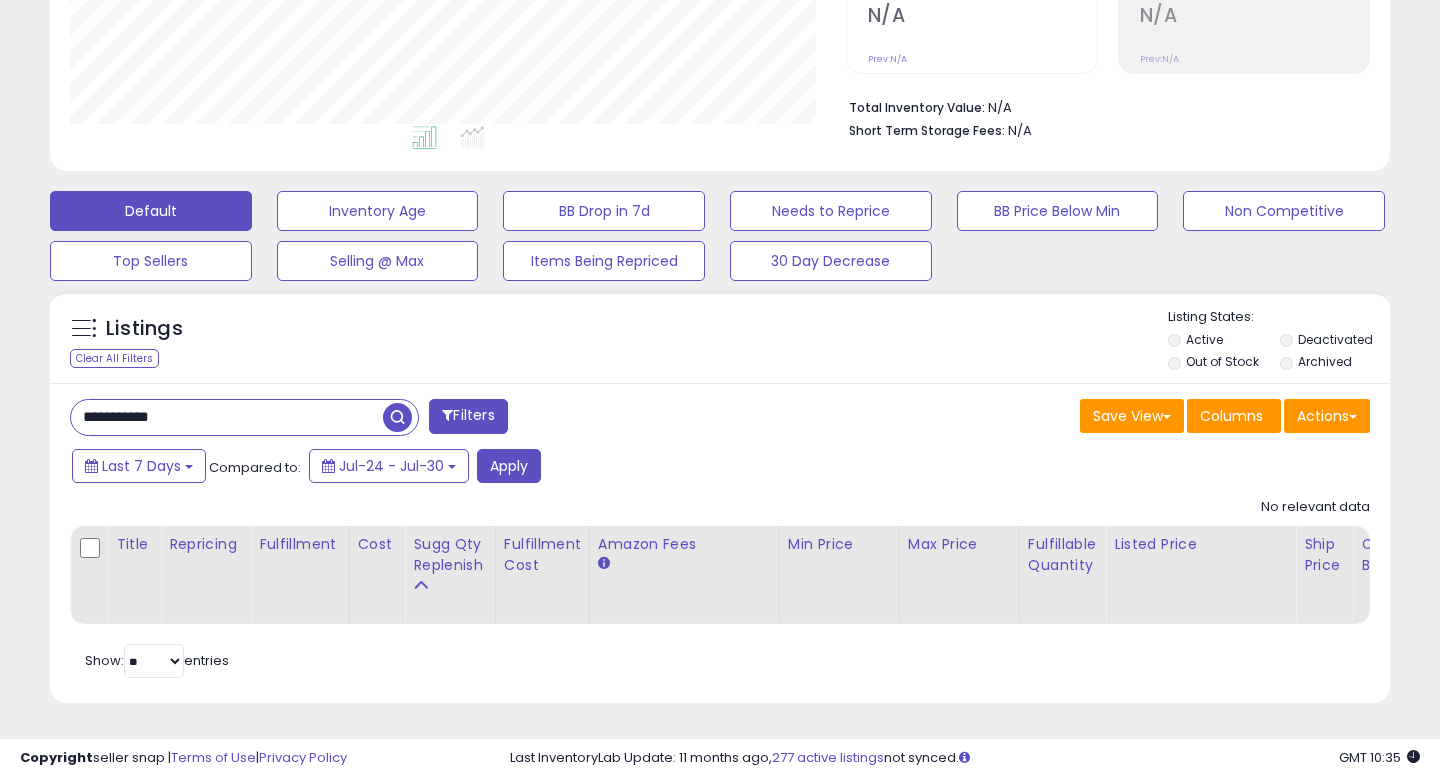click on "**********" at bounding box center [227, 417] 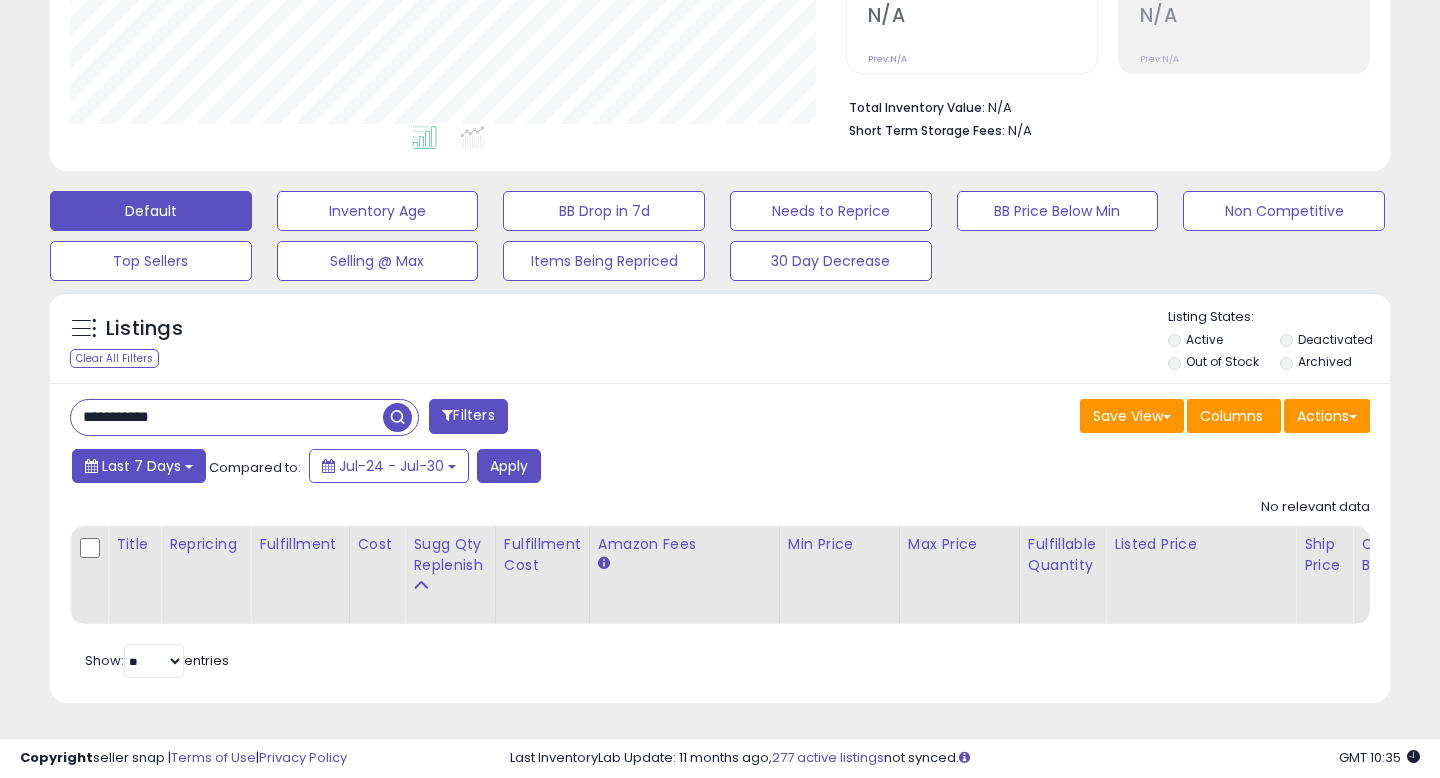 click on "Last 7 Days" at bounding box center [139, 466] 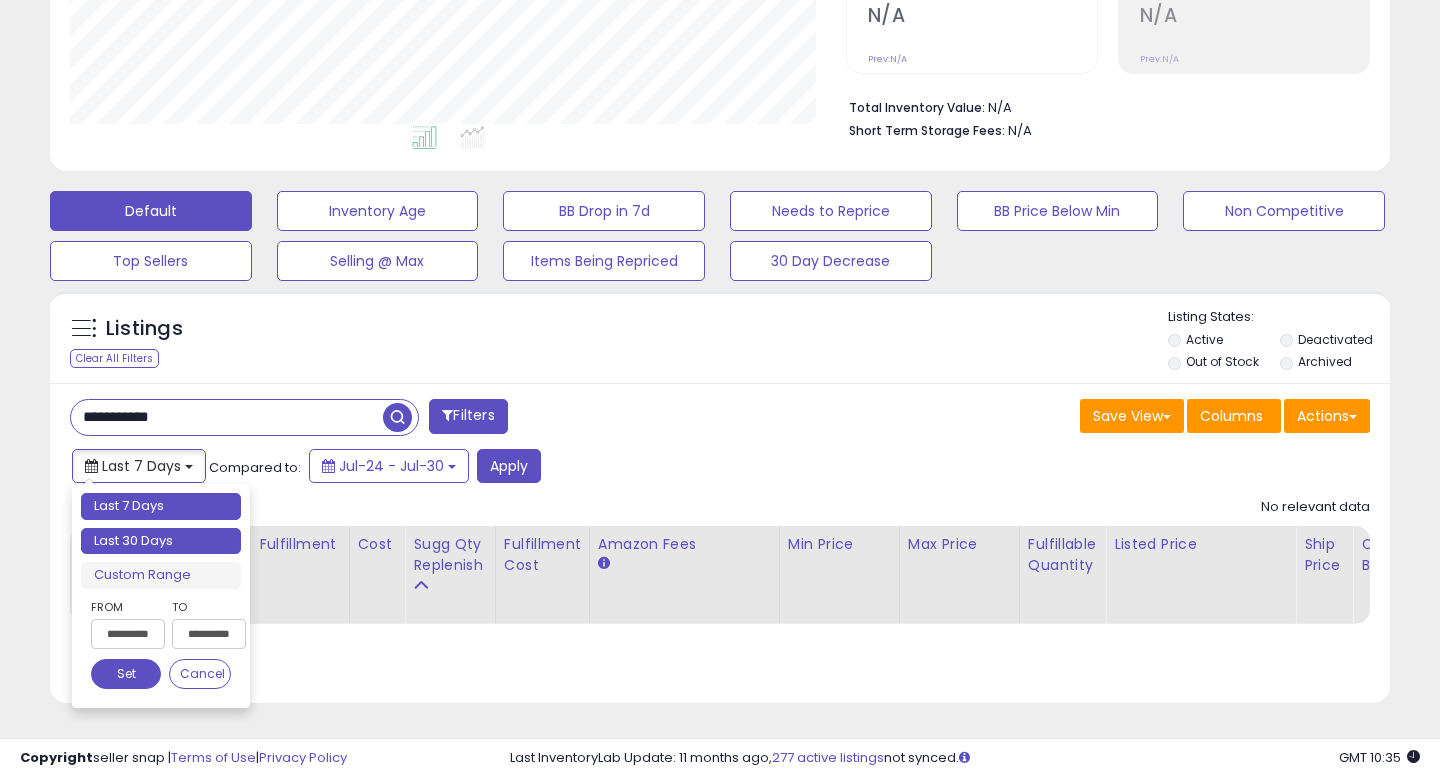 type on "**********" 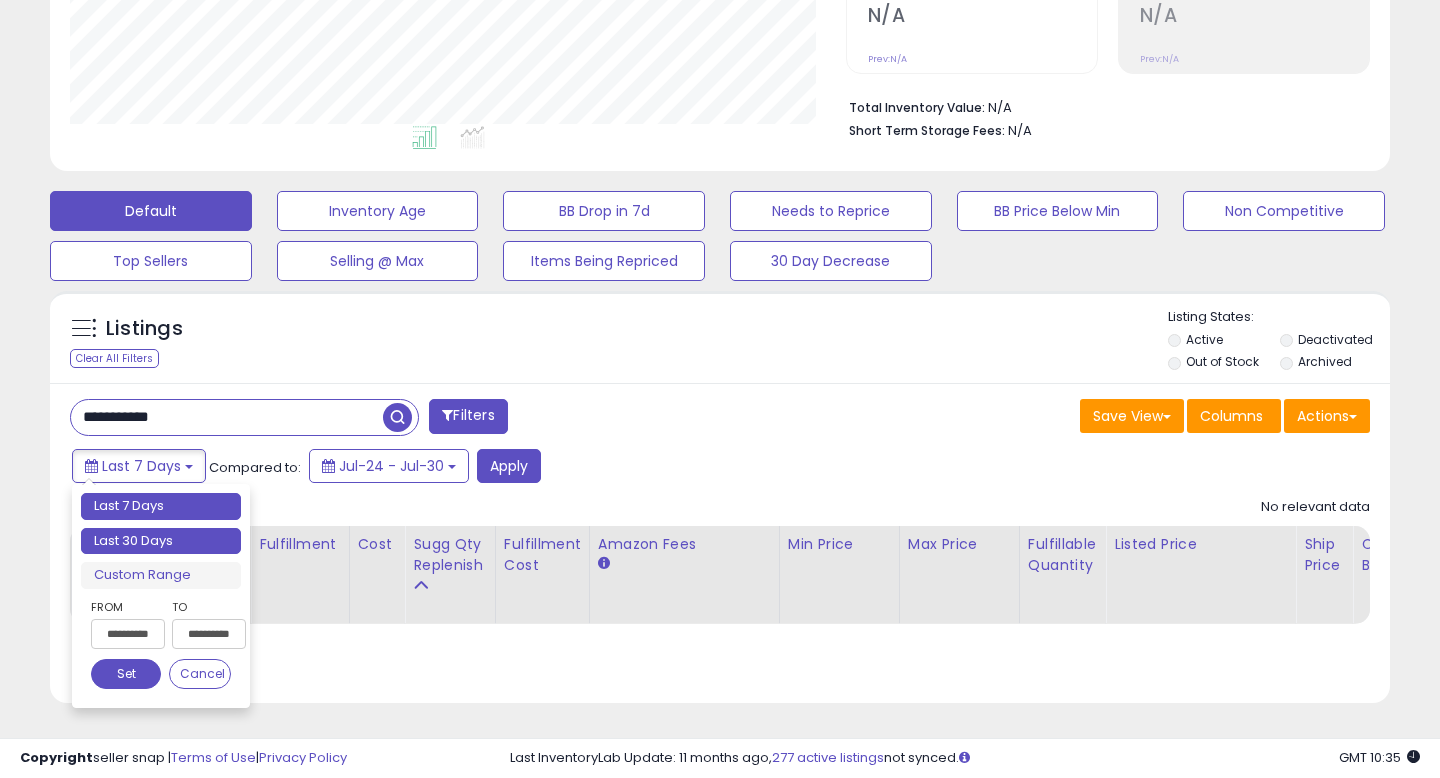 click on "Last 30 Days" at bounding box center (161, 541) 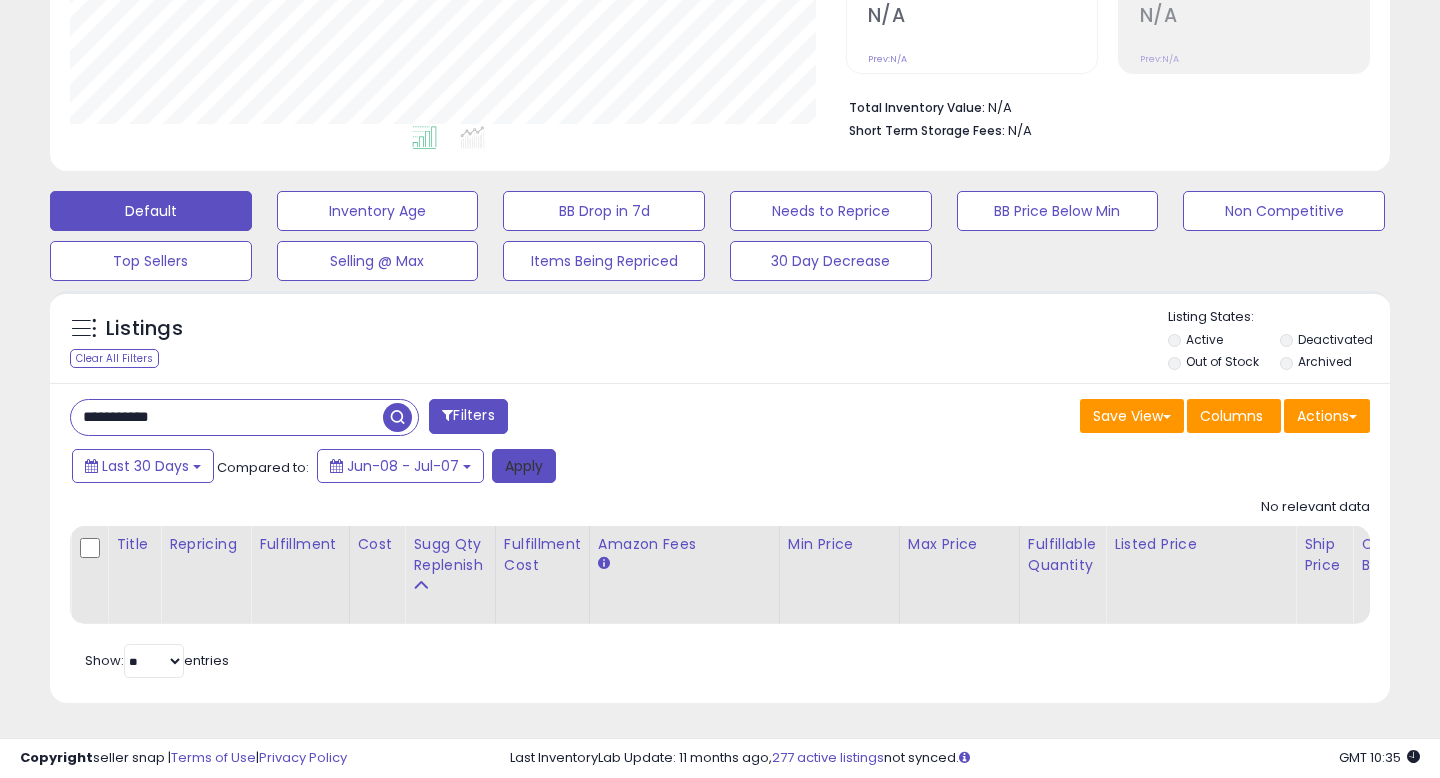 click on "Apply" at bounding box center [524, 466] 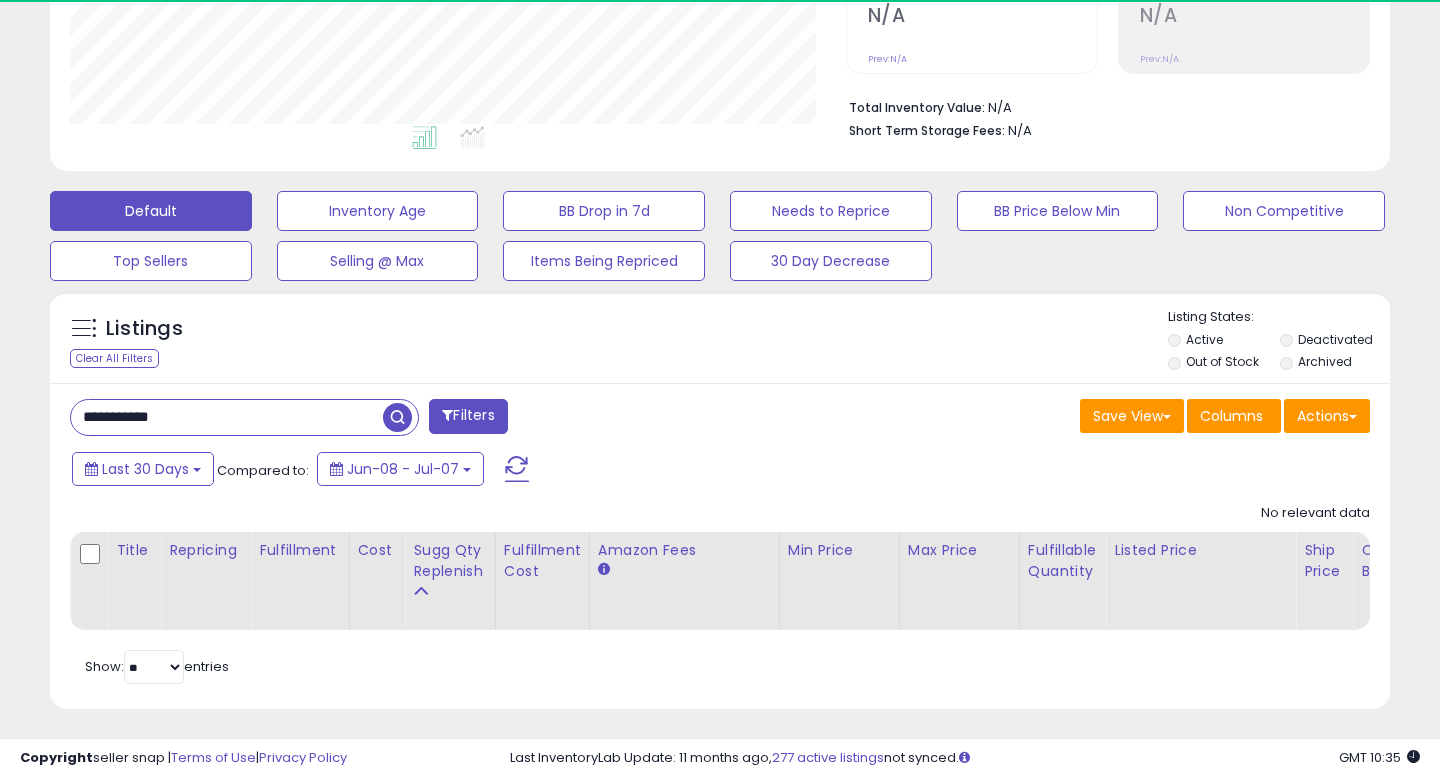 scroll, scrollTop: 999590, scrollLeft: 999224, axis: both 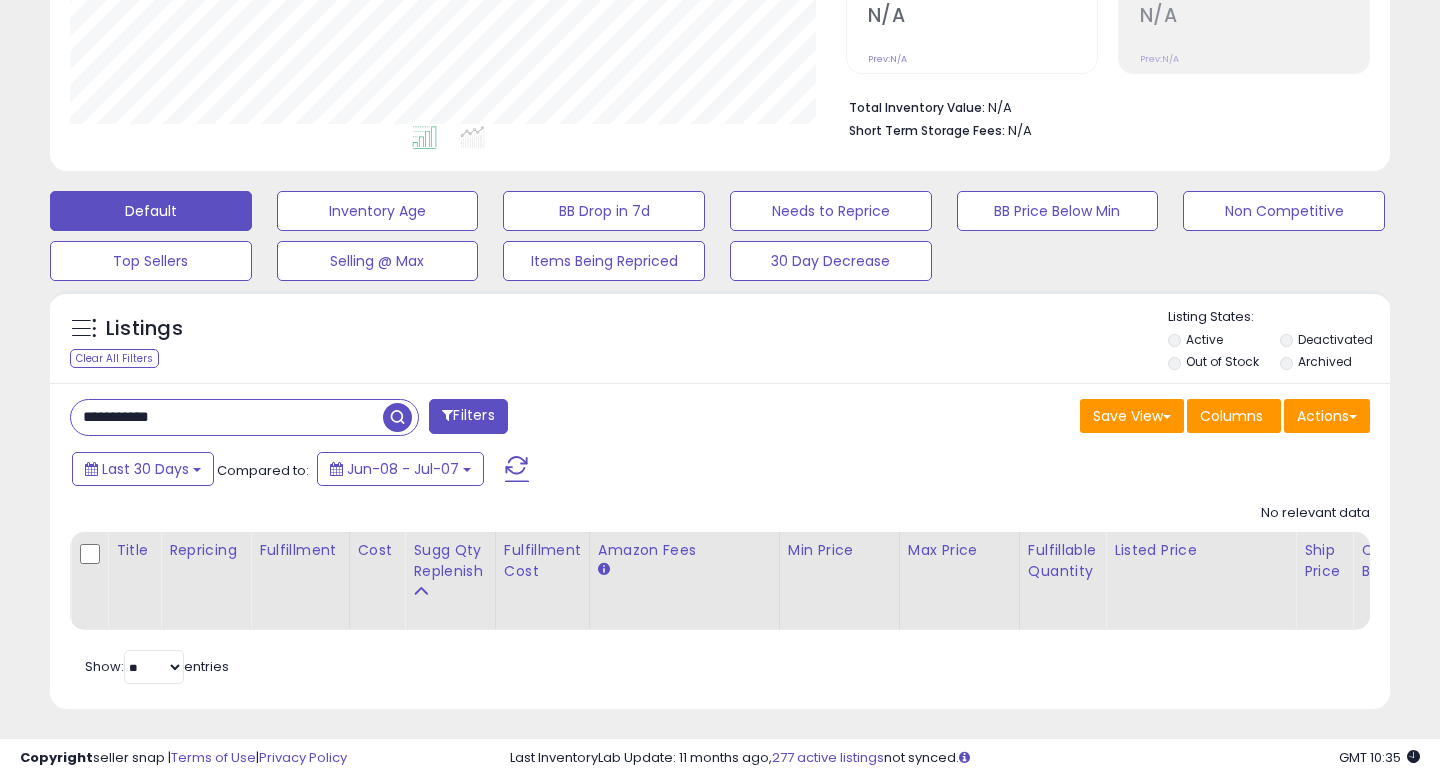 click on "**********" at bounding box center [227, 417] 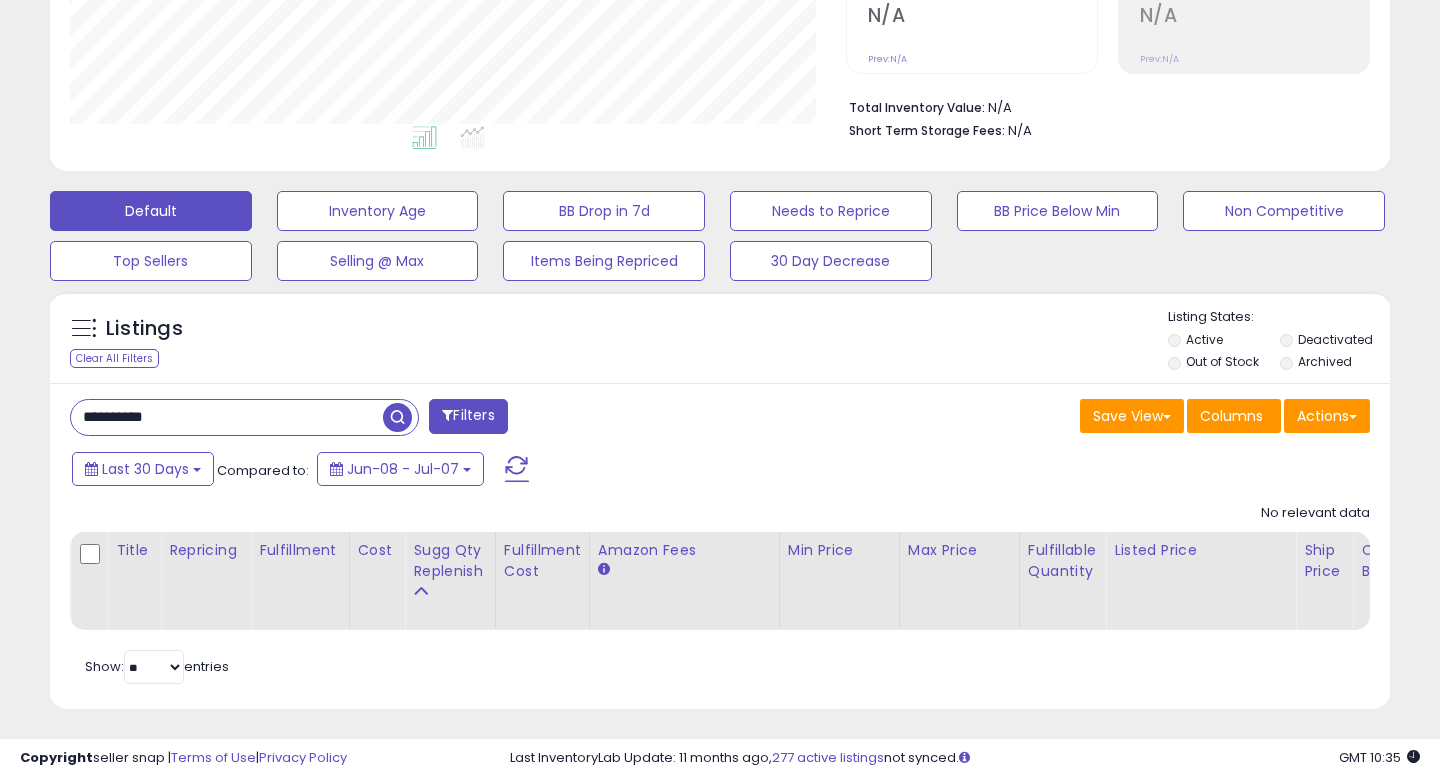 click on "**********" at bounding box center (387, 419) 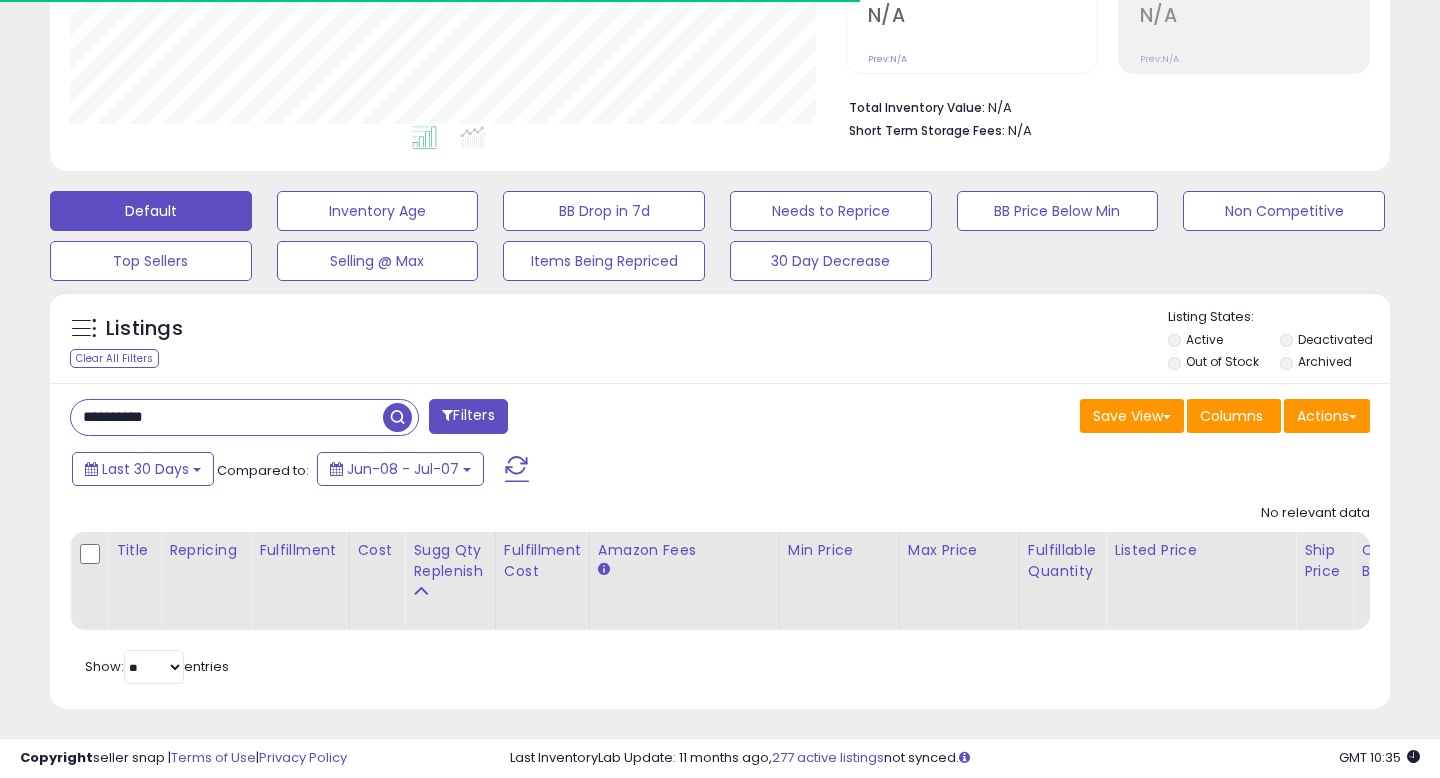 scroll, scrollTop: 999590, scrollLeft: 999224, axis: both 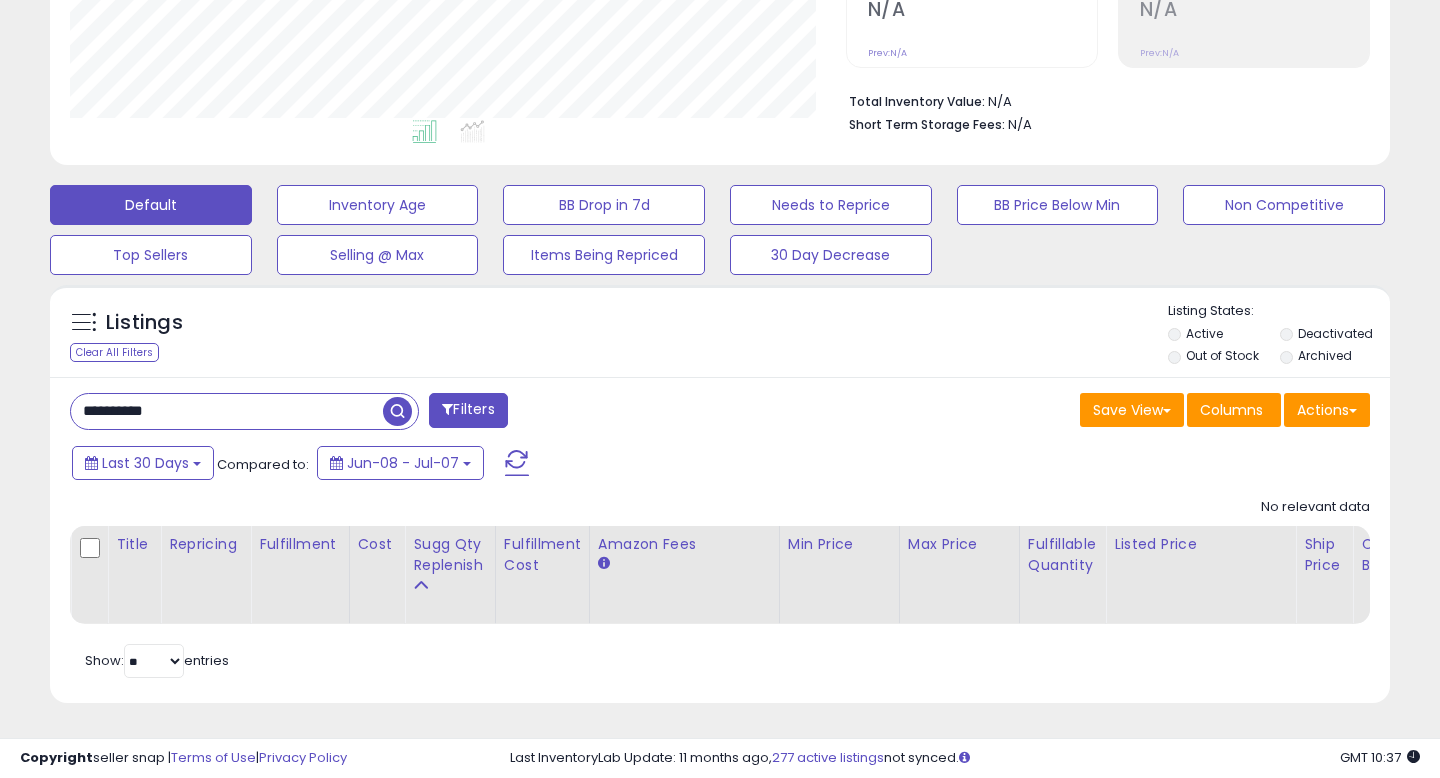 click on "**********" at bounding box center (227, 411) 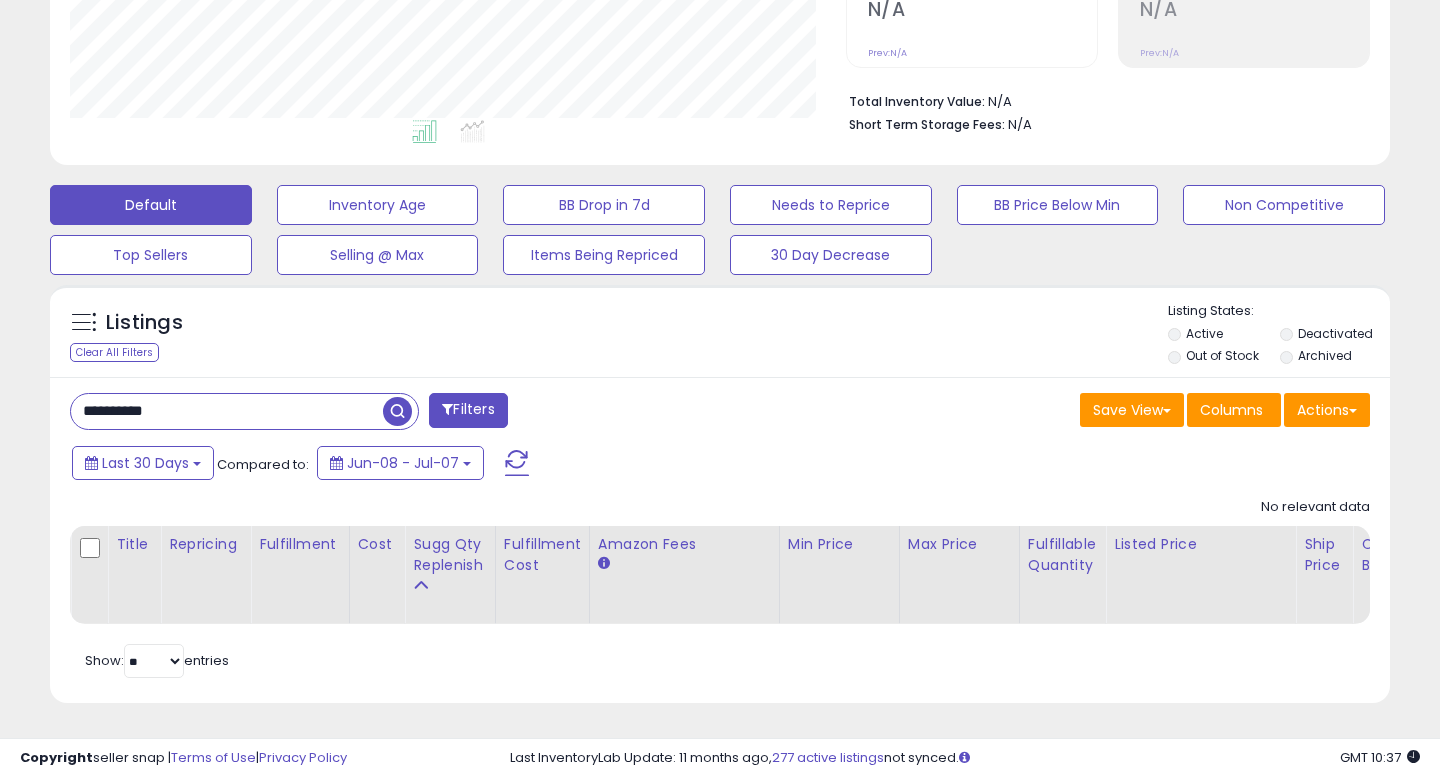 scroll, scrollTop: 999590, scrollLeft: 999224, axis: both 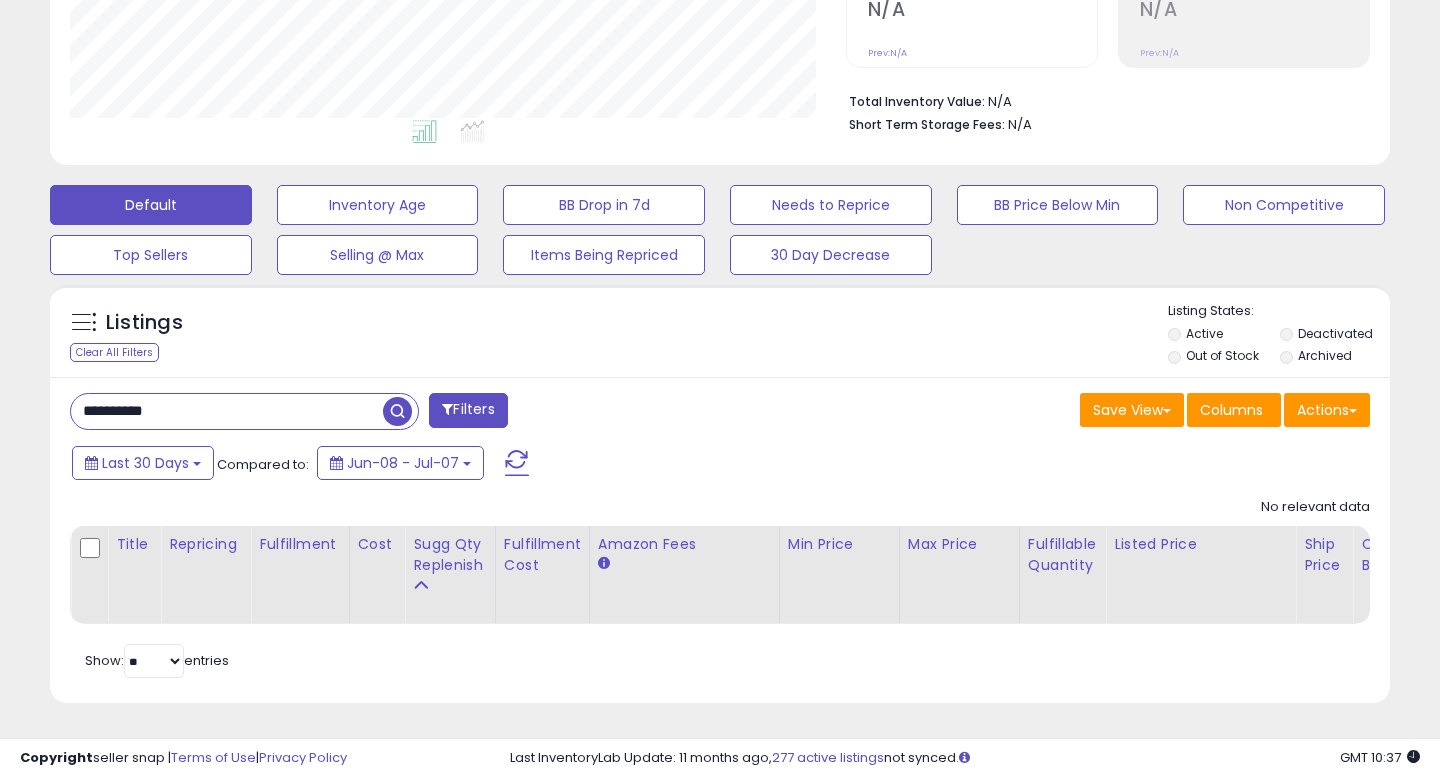click on "**********" at bounding box center (227, 411) 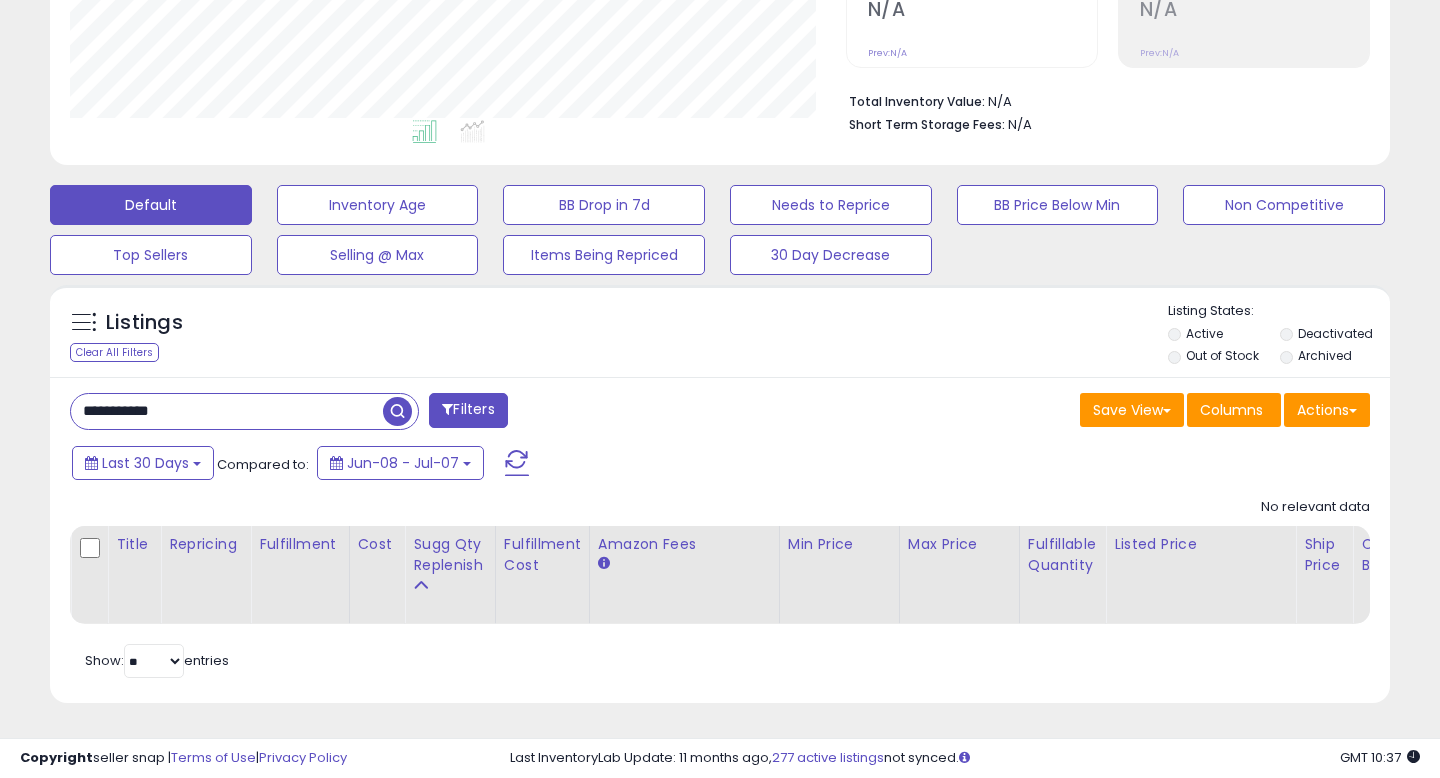 type on "**********" 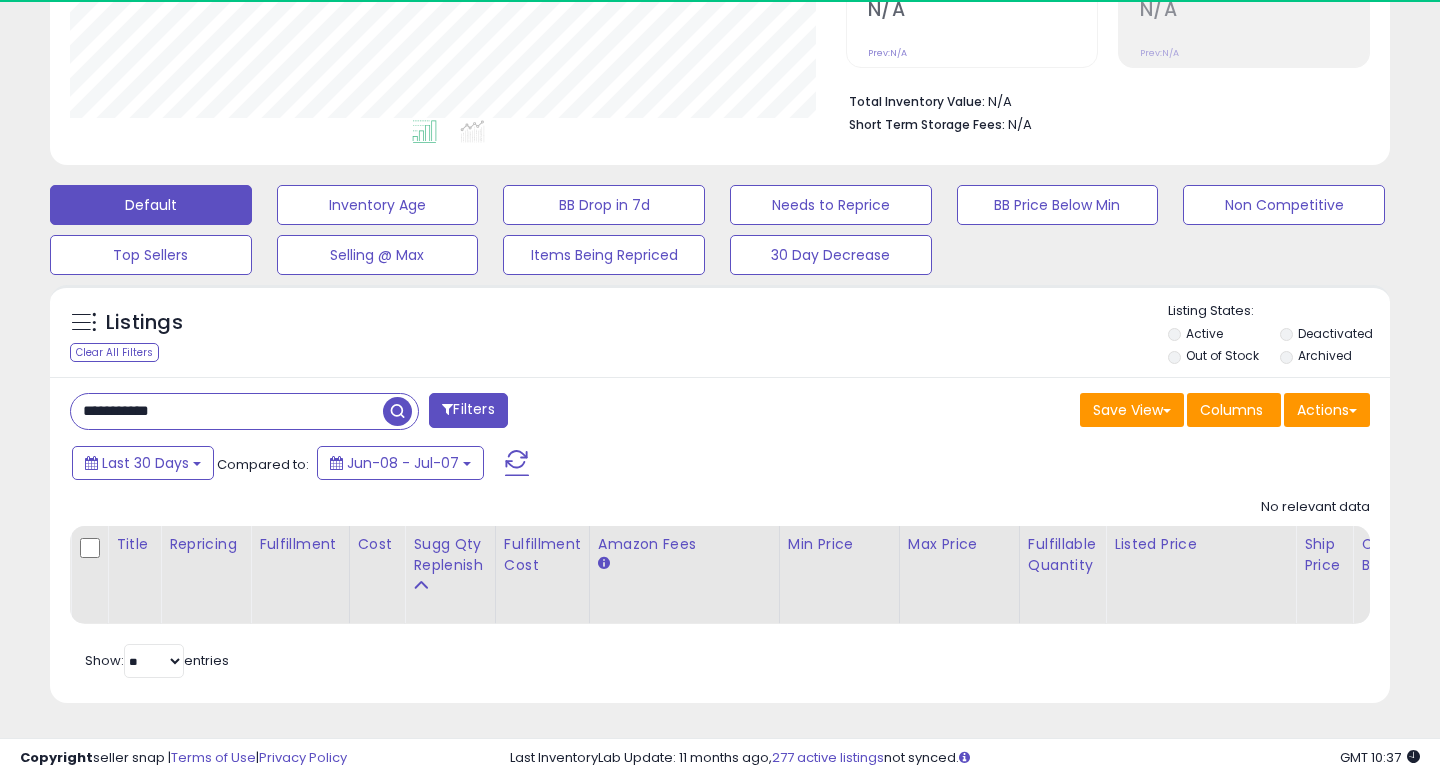 scroll, scrollTop: 999590, scrollLeft: 999224, axis: both 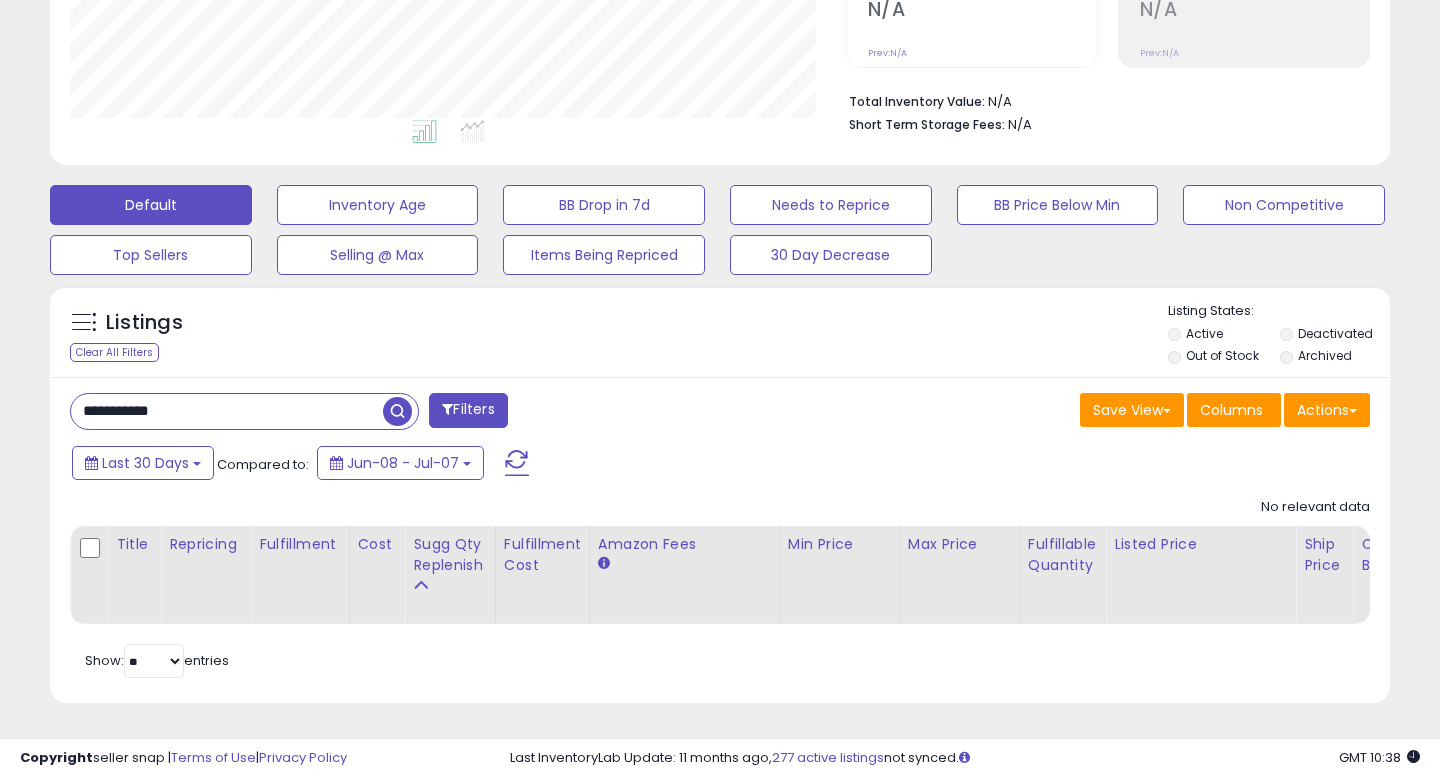 click on "**********" at bounding box center [227, 411] 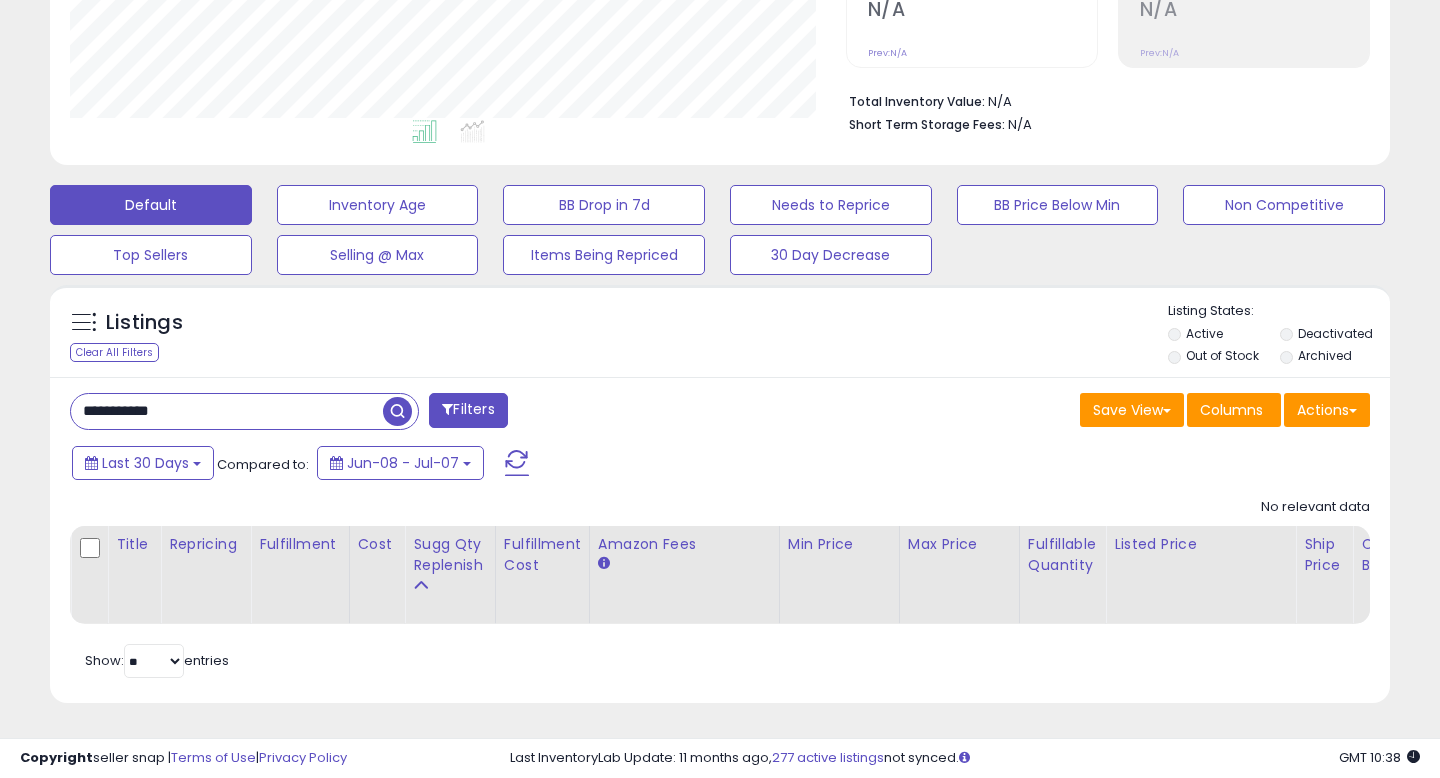 click at bounding box center [397, 411] 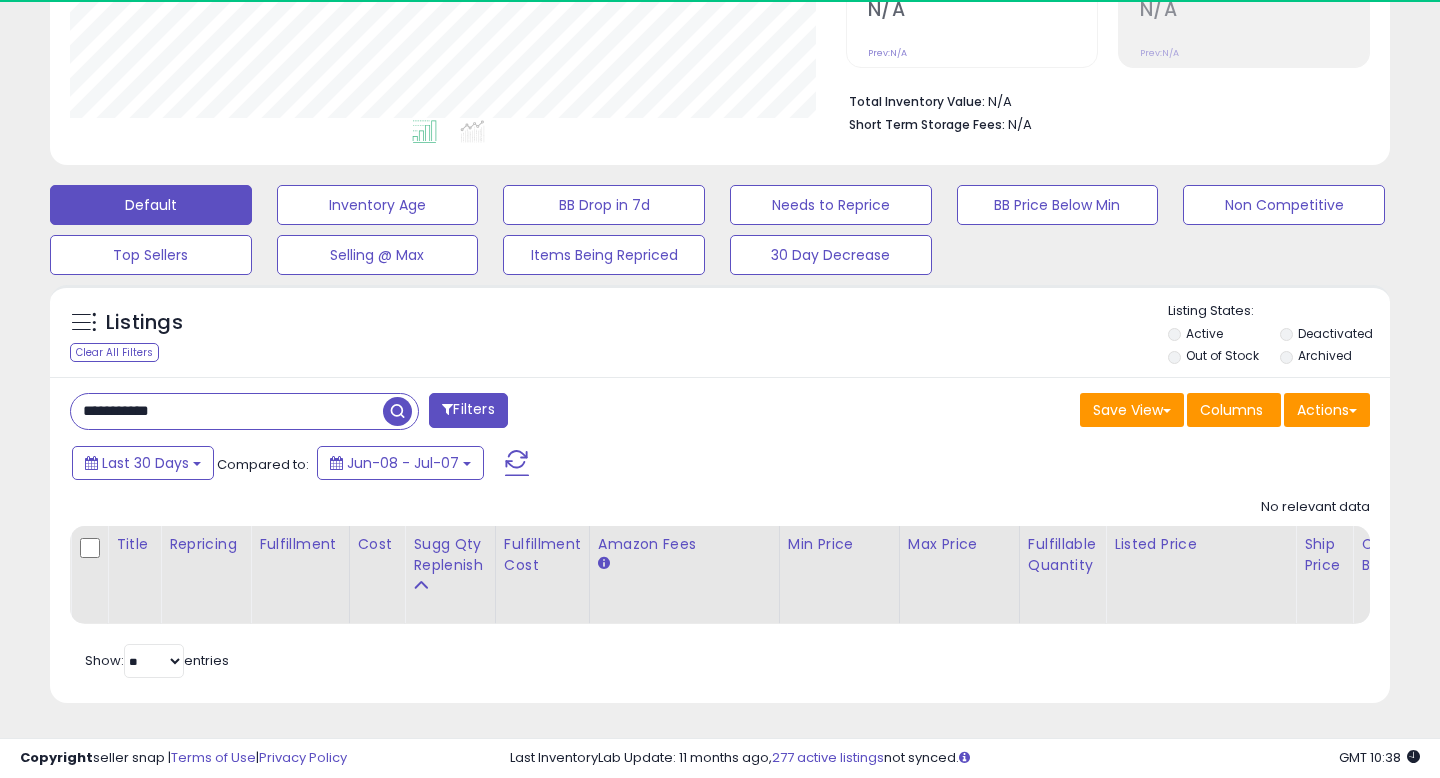 scroll, scrollTop: 999590, scrollLeft: 999224, axis: both 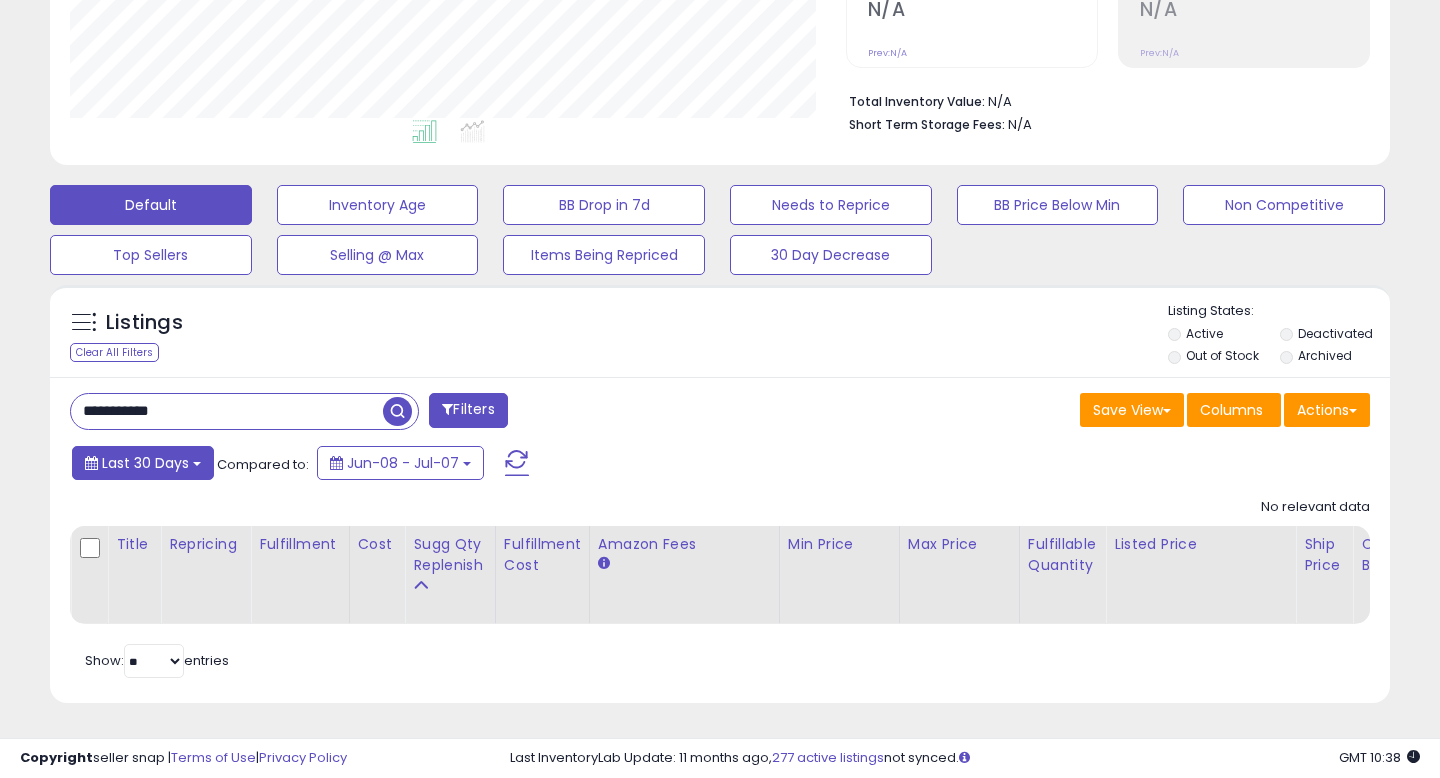 click on "Last 30 Days" at bounding box center [145, 463] 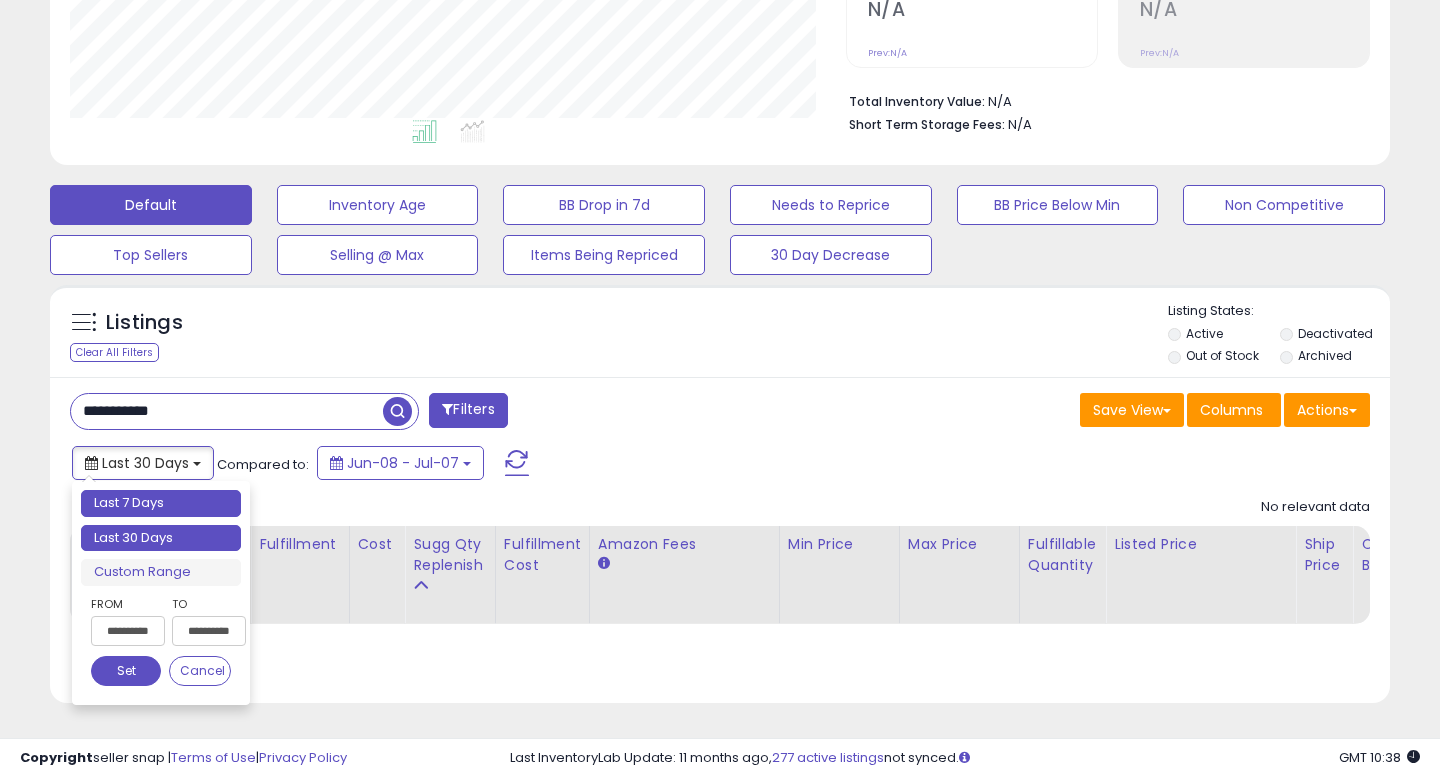 type on "**********" 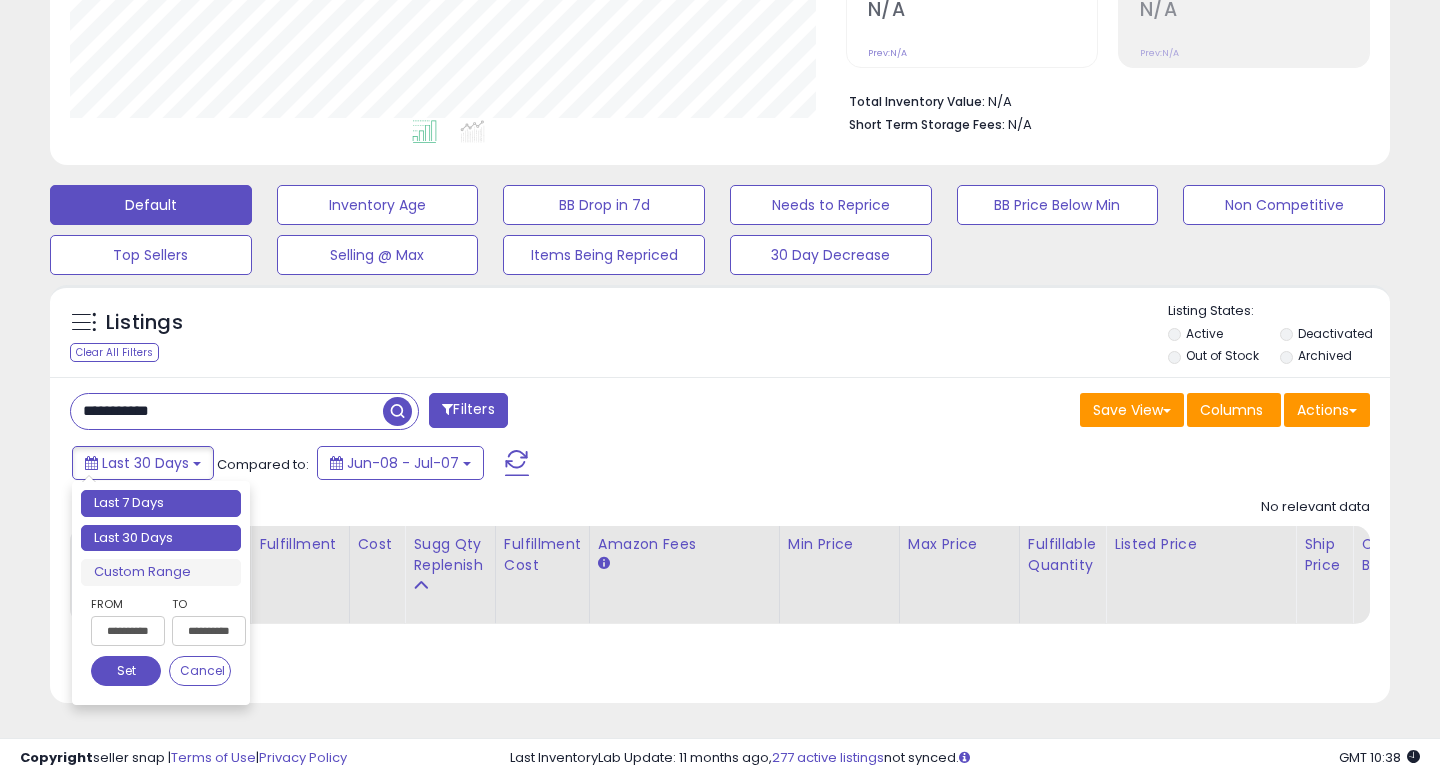 click on "Last 7 Days" at bounding box center [161, 503] 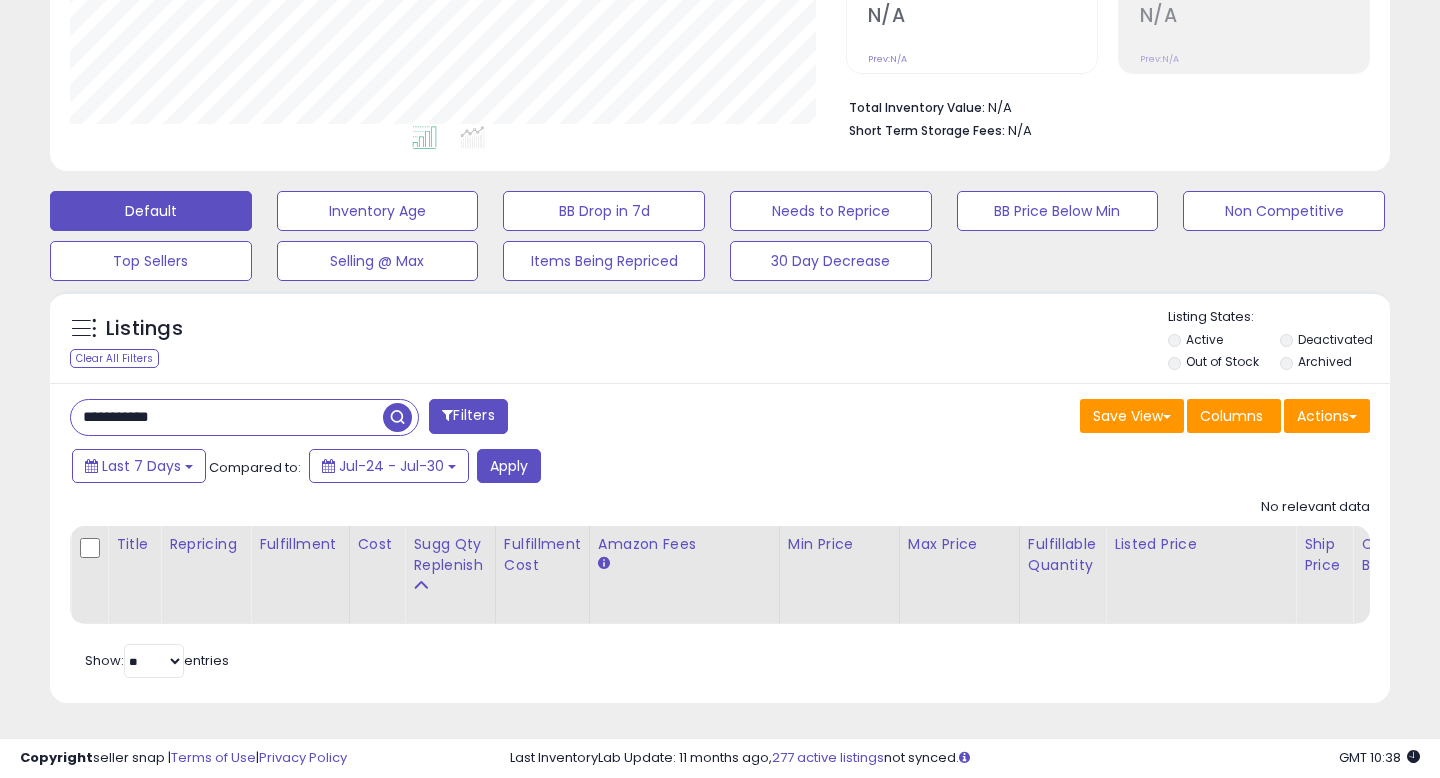 click at bounding box center (397, 417) 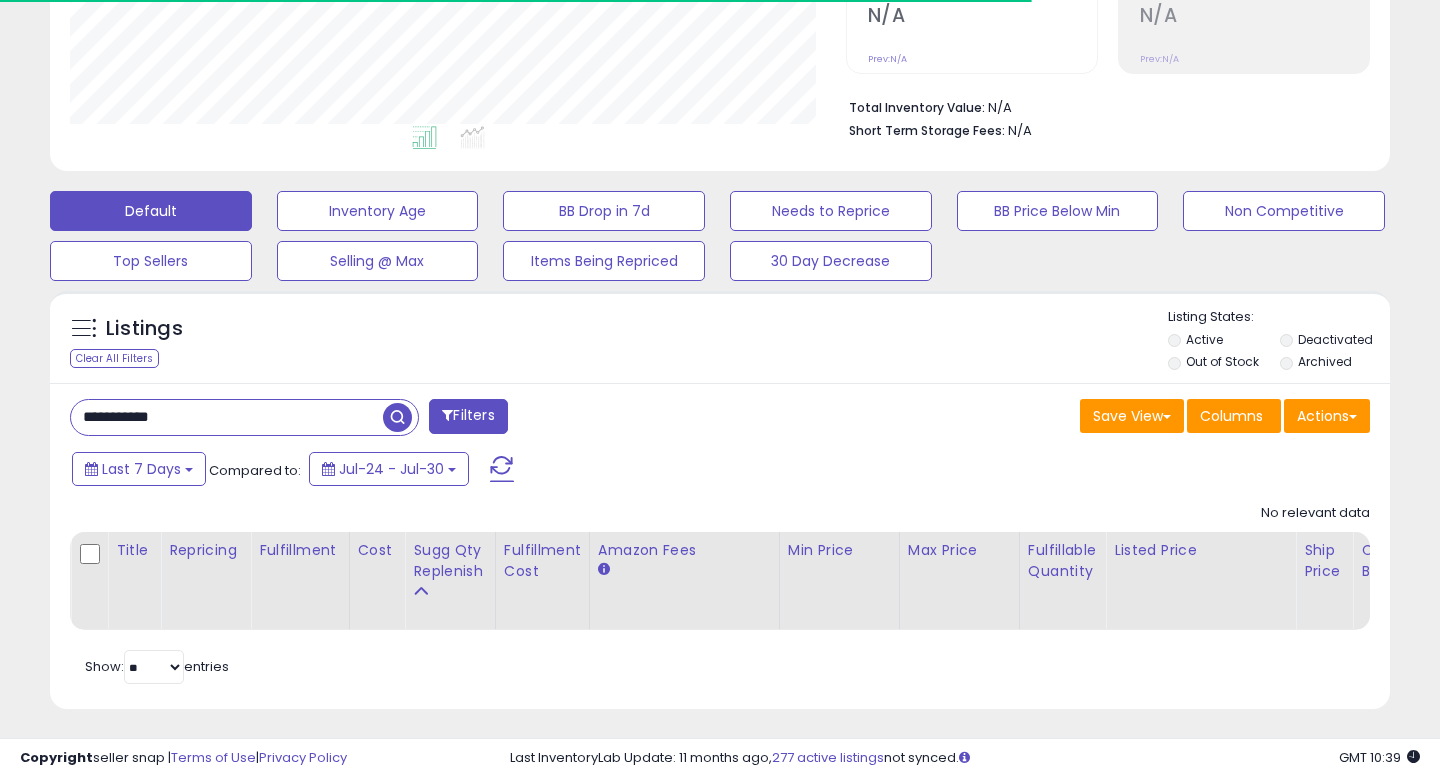click on "**********" at bounding box center [227, 417] 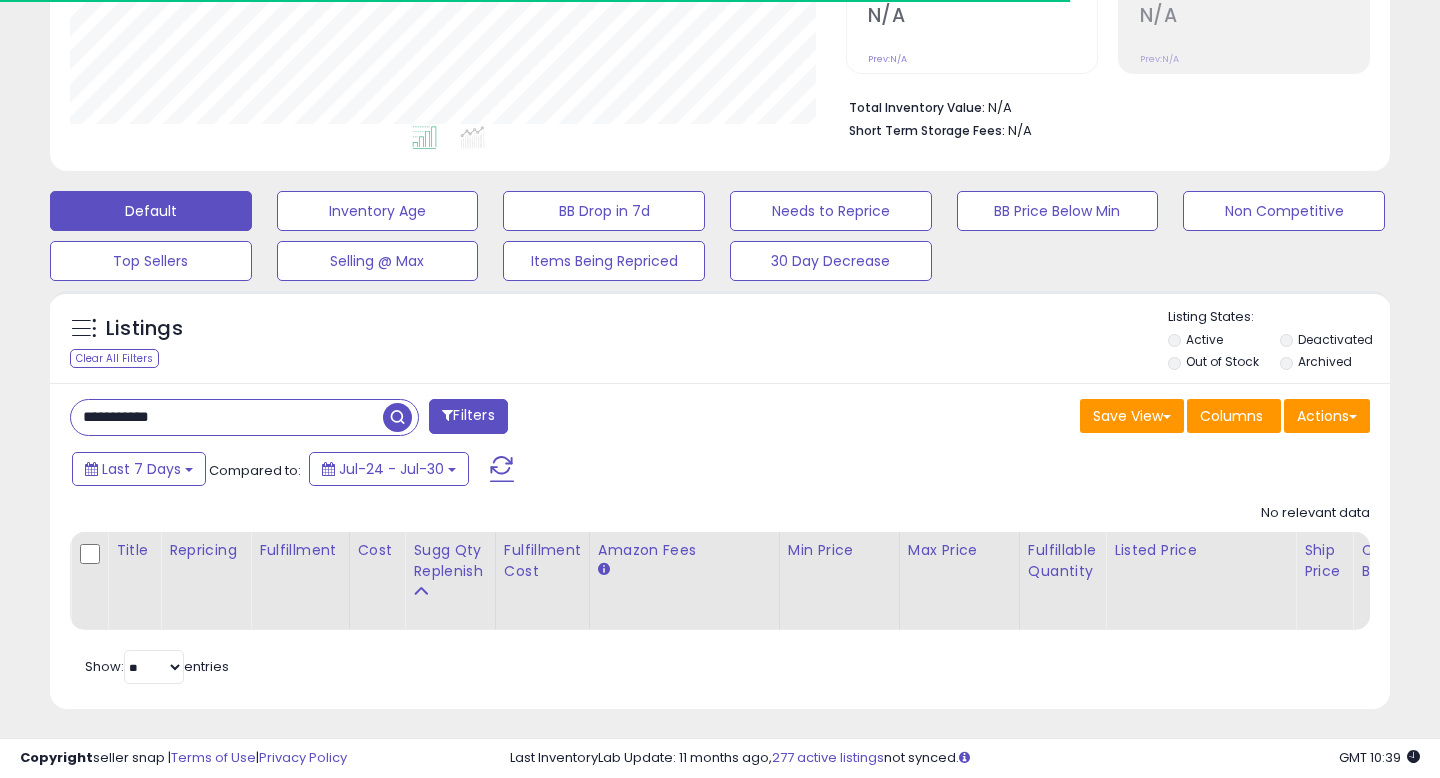 paste 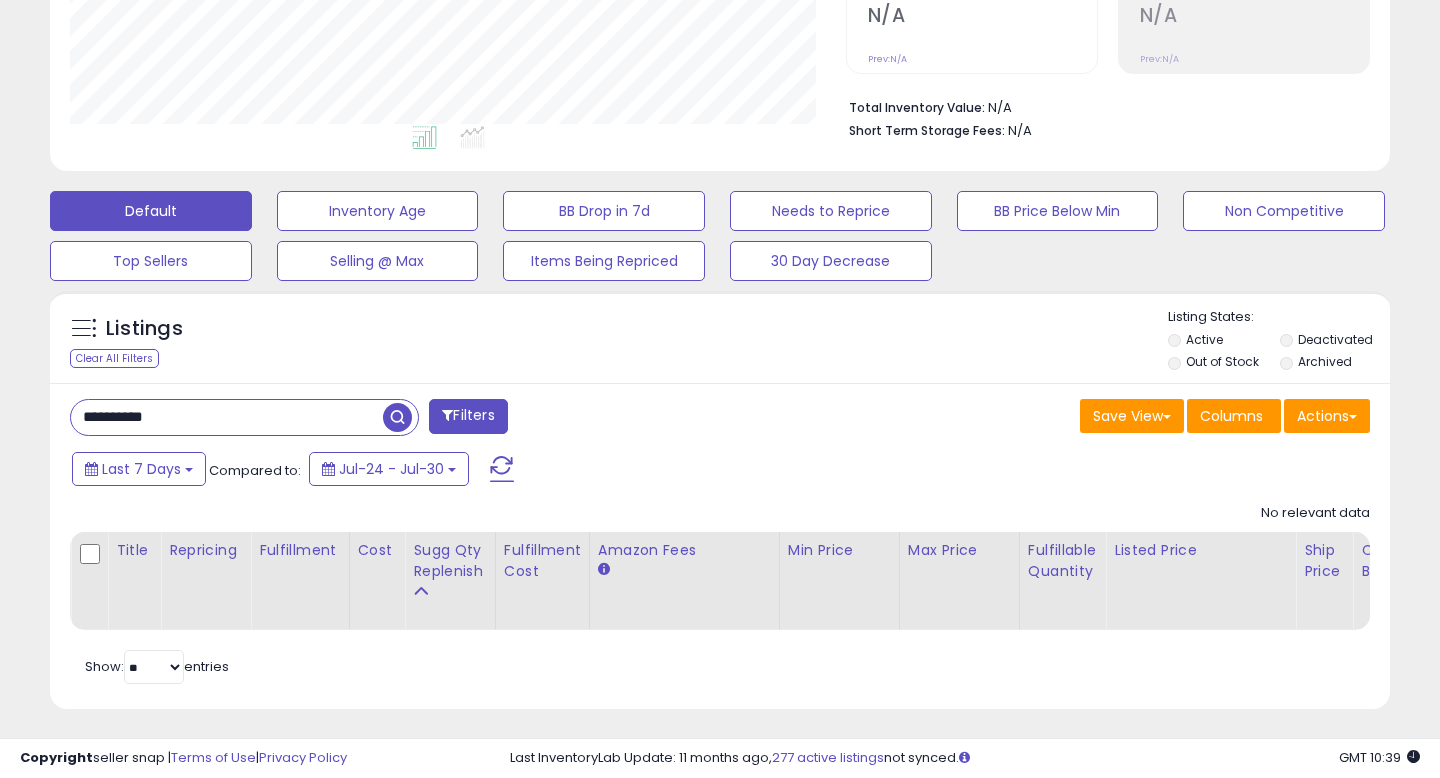 scroll, scrollTop: 999590, scrollLeft: 999224, axis: both 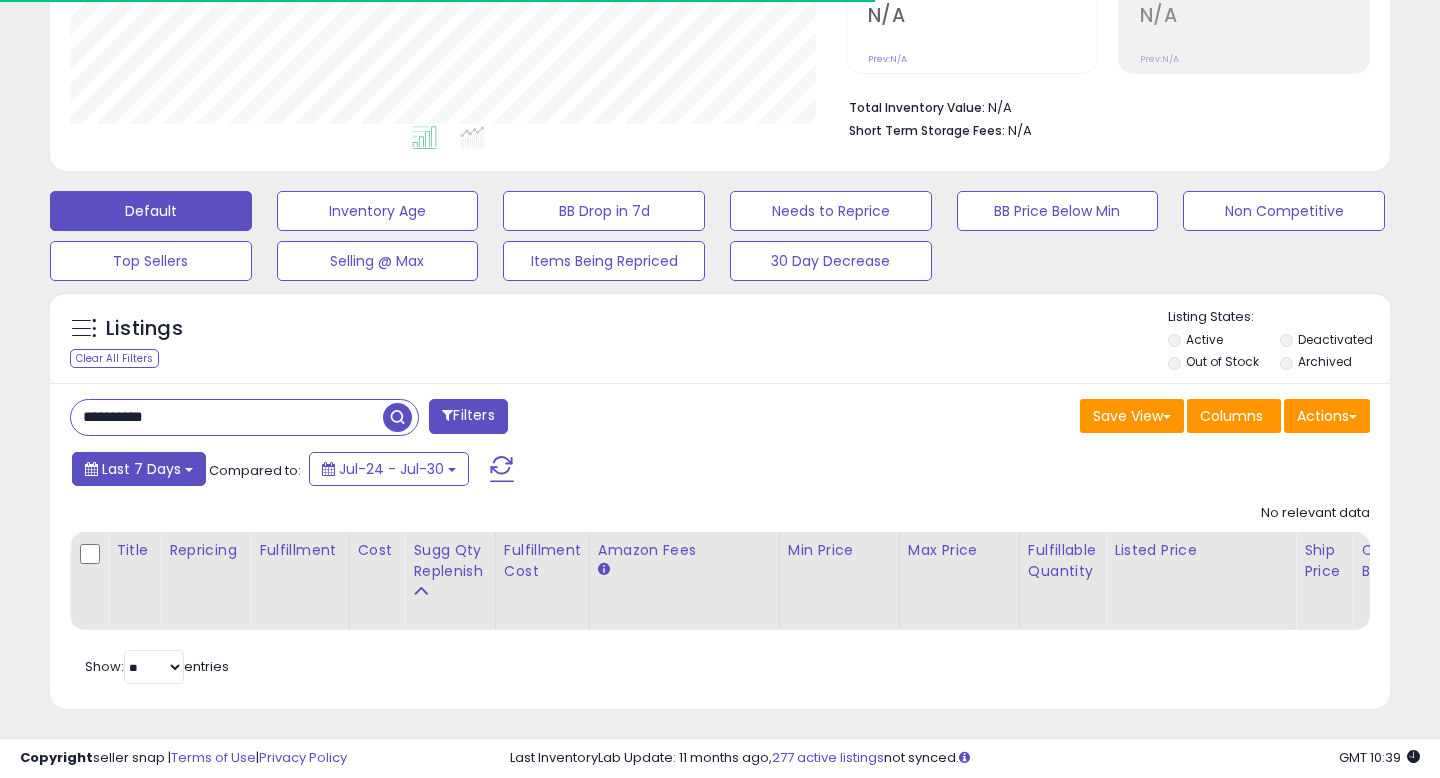 click on "Last 7 Days" at bounding box center [141, 469] 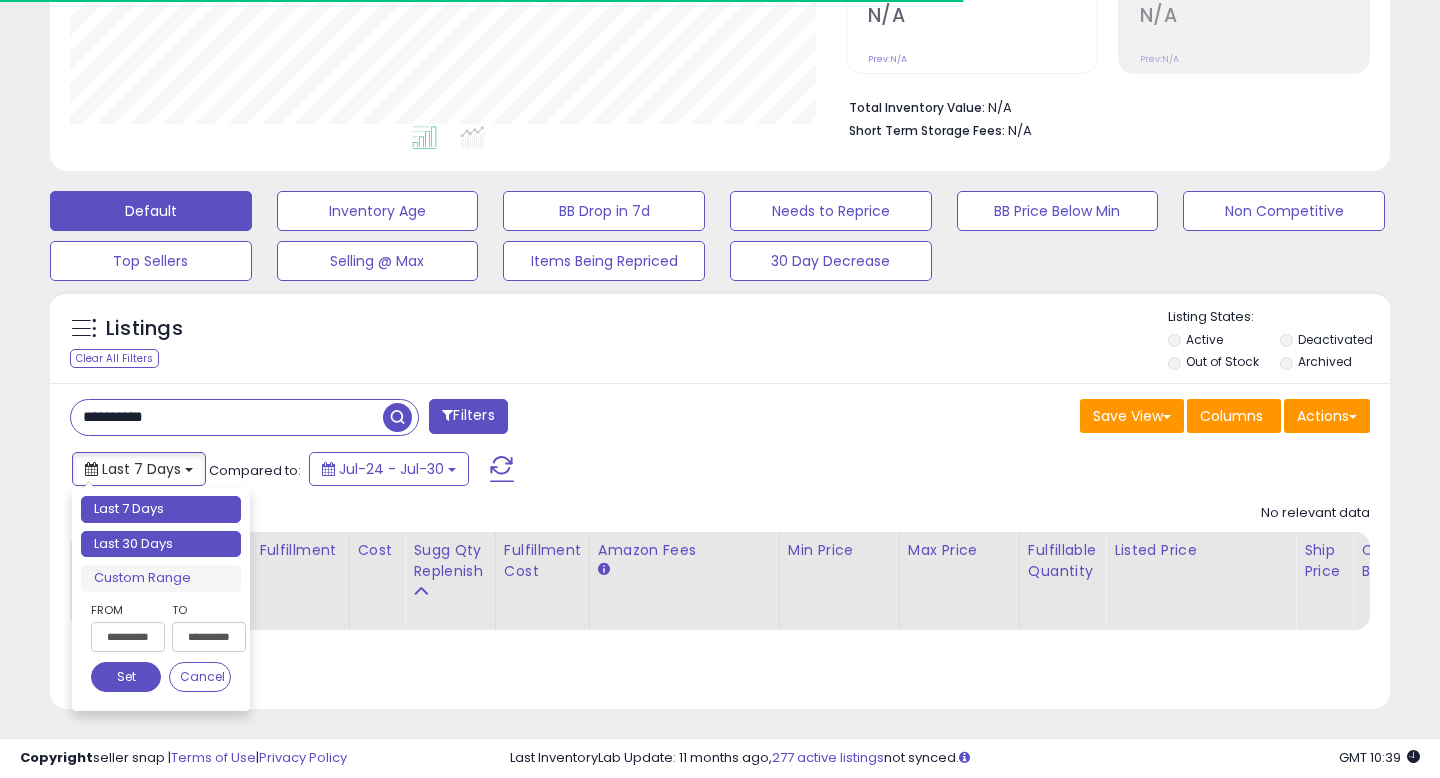type on "**********" 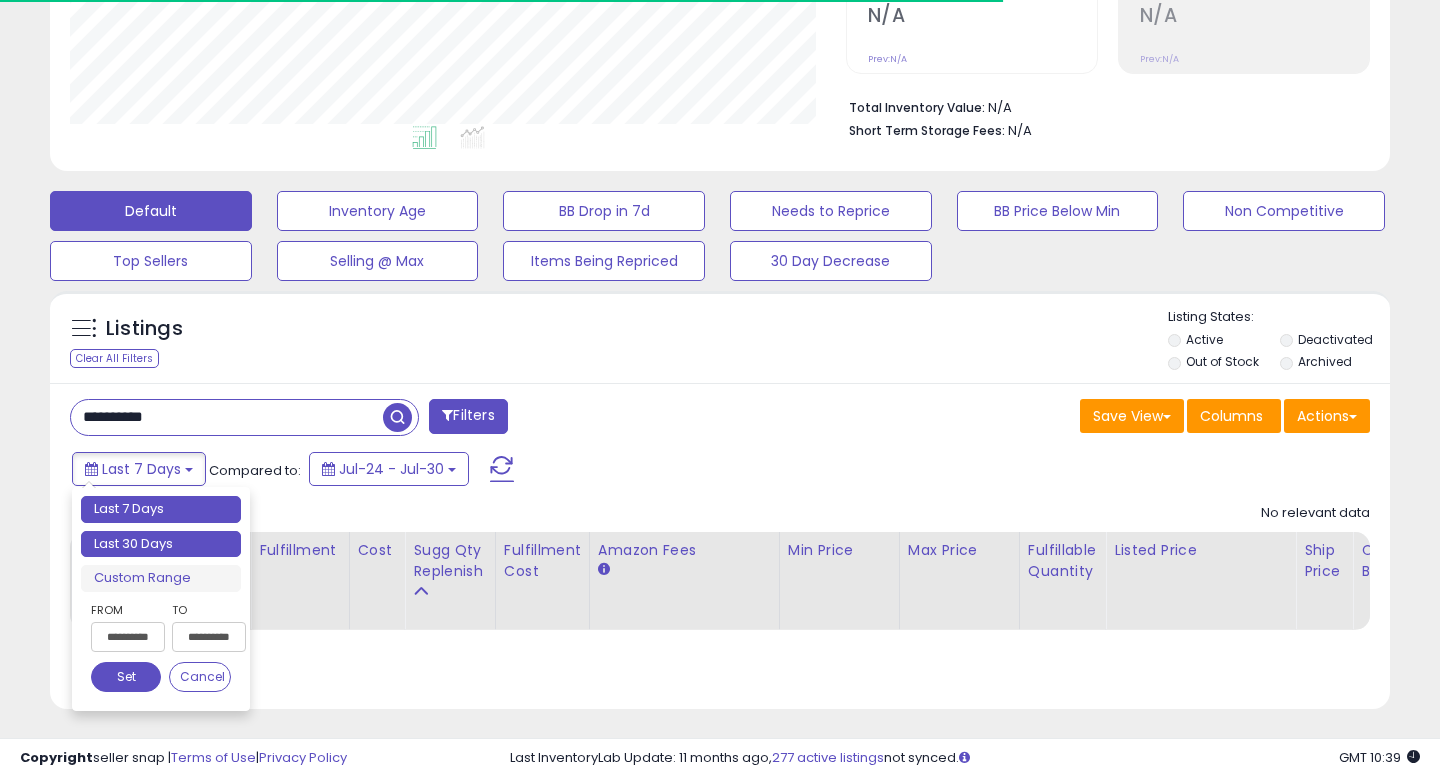 click on "Last 30 Days" at bounding box center [161, 544] 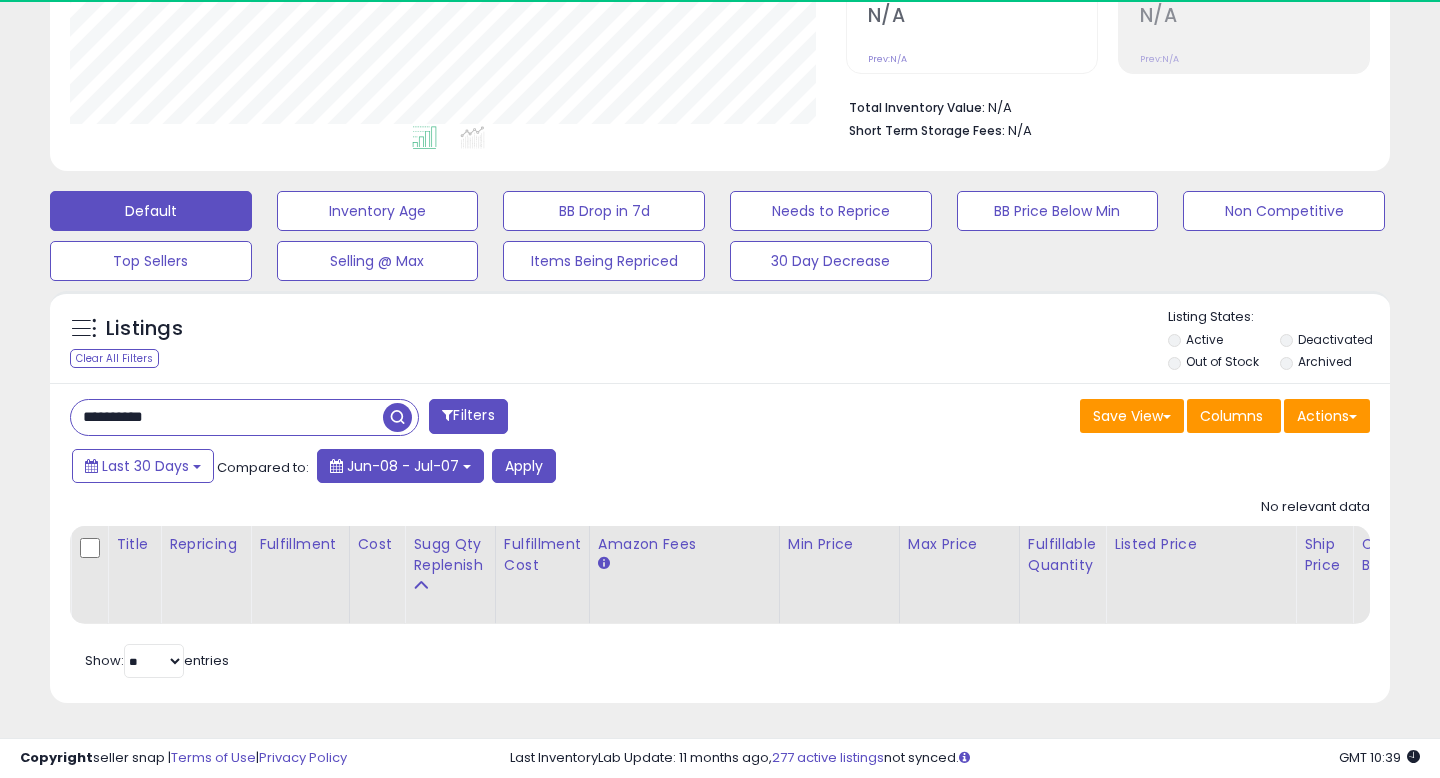 scroll, scrollTop: 999590, scrollLeft: 999224, axis: both 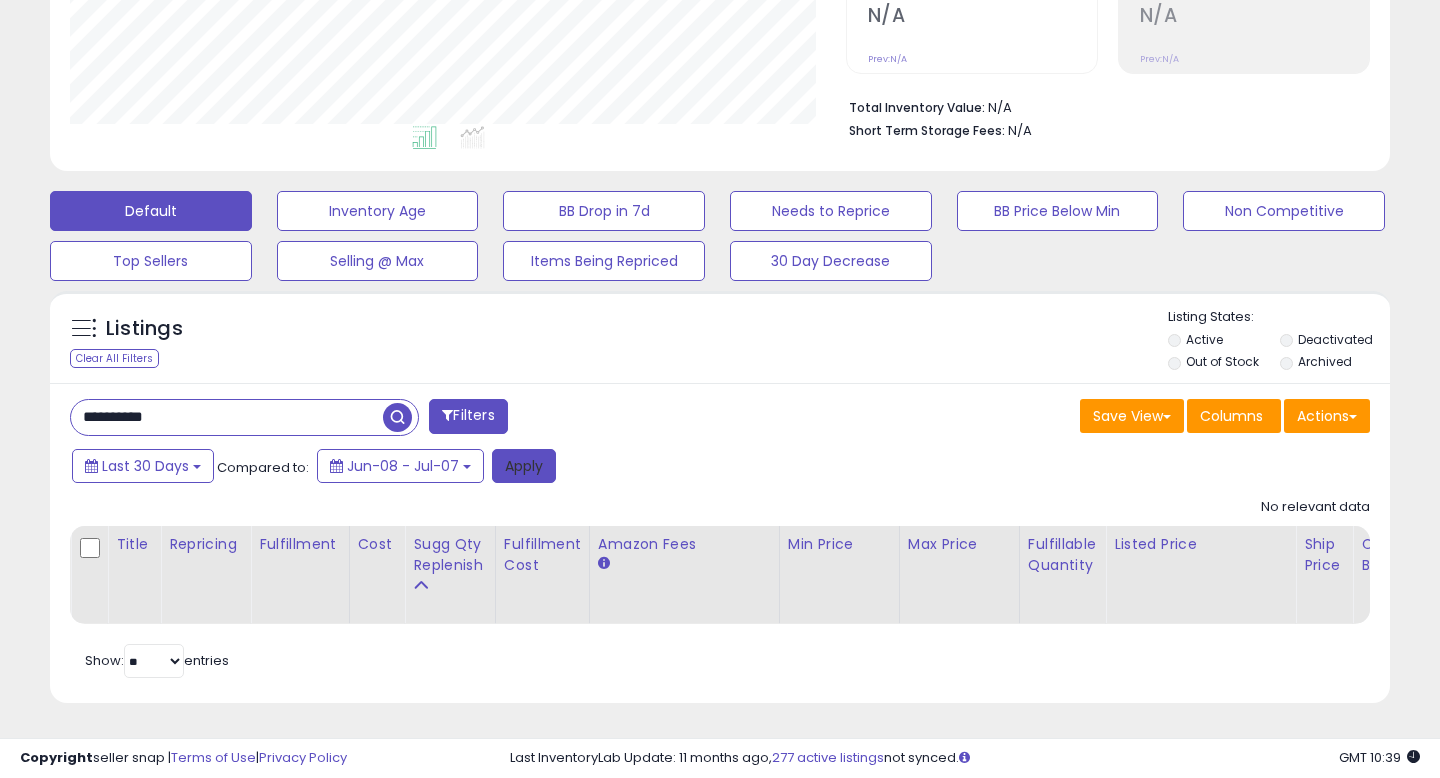 click on "Apply" at bounding box center [524, 466] 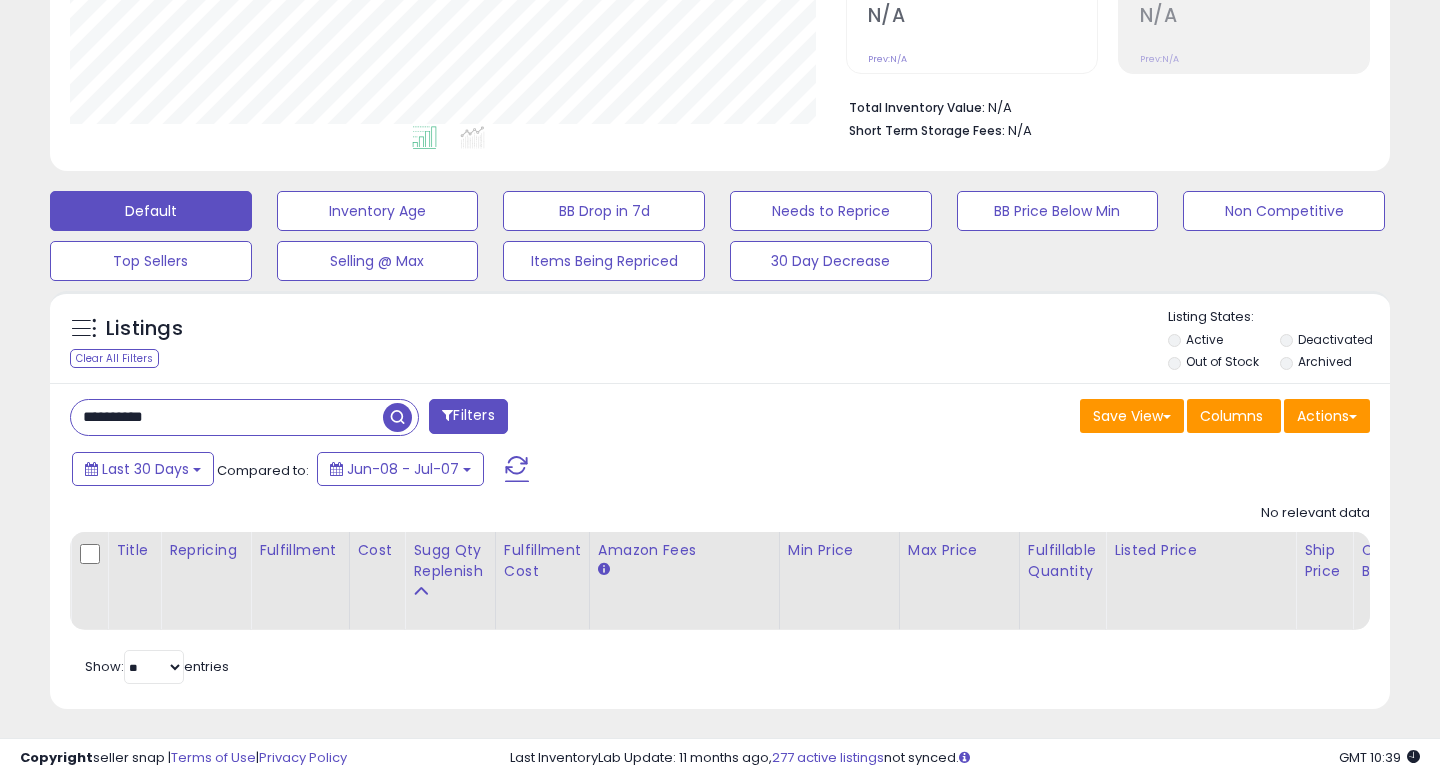 scroll, scrollTop: 999590, scrollLeft: 999224, axis: both 